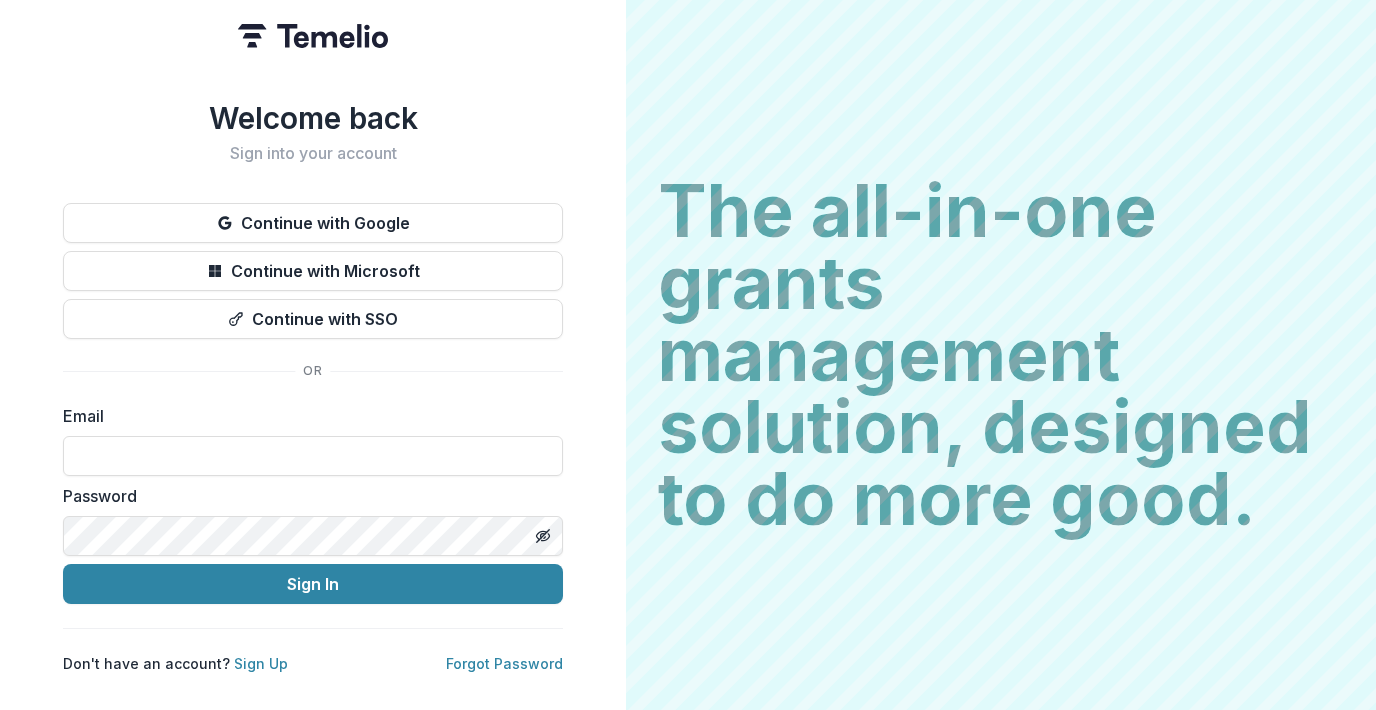 scroll, scrollTop: 0, scrollLeft: 0, axis: both 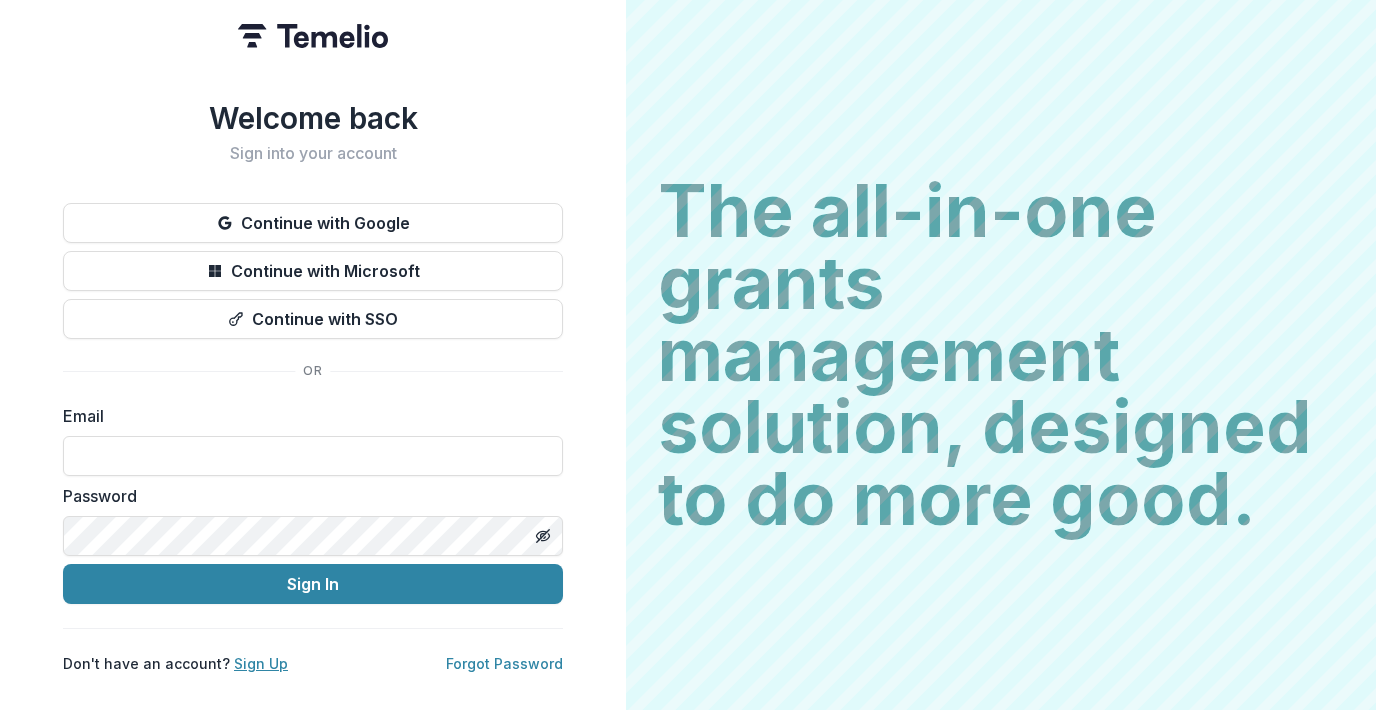 click on "Sign Up" at bounding box center [261, 663] 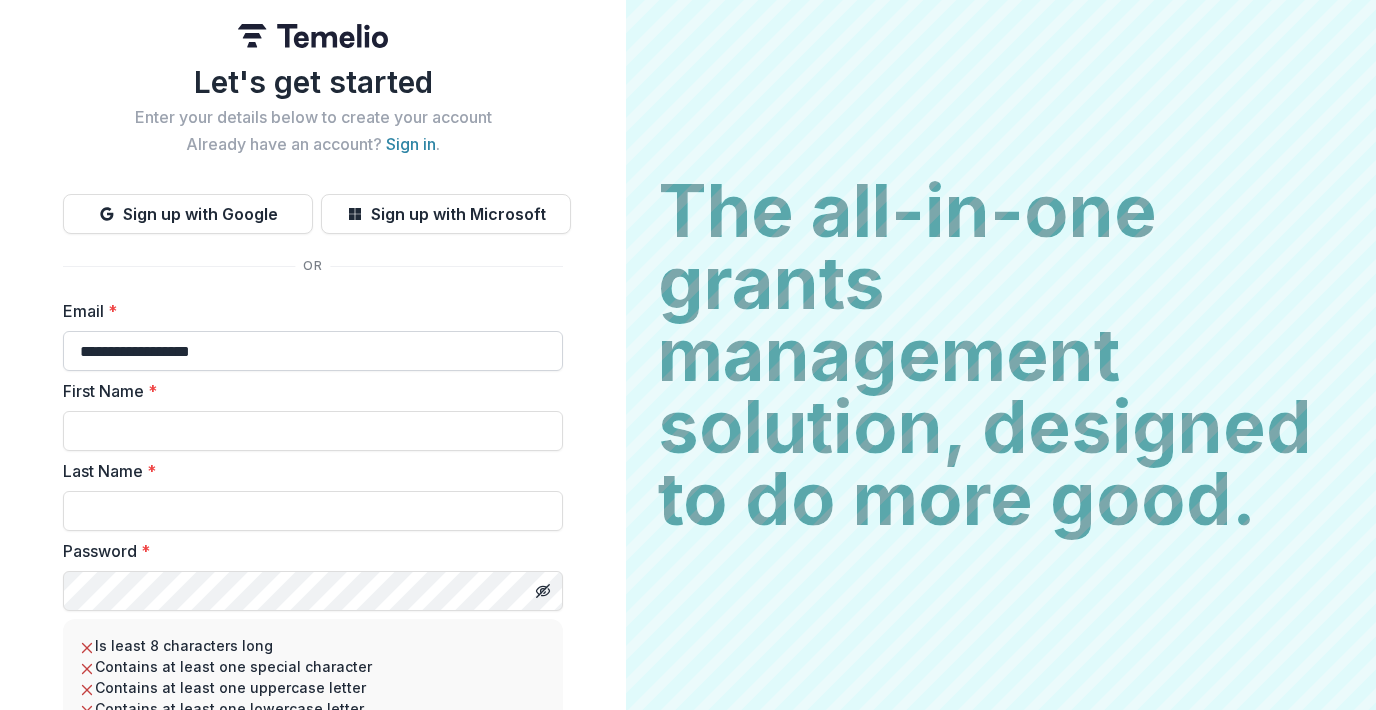 type on "**********" 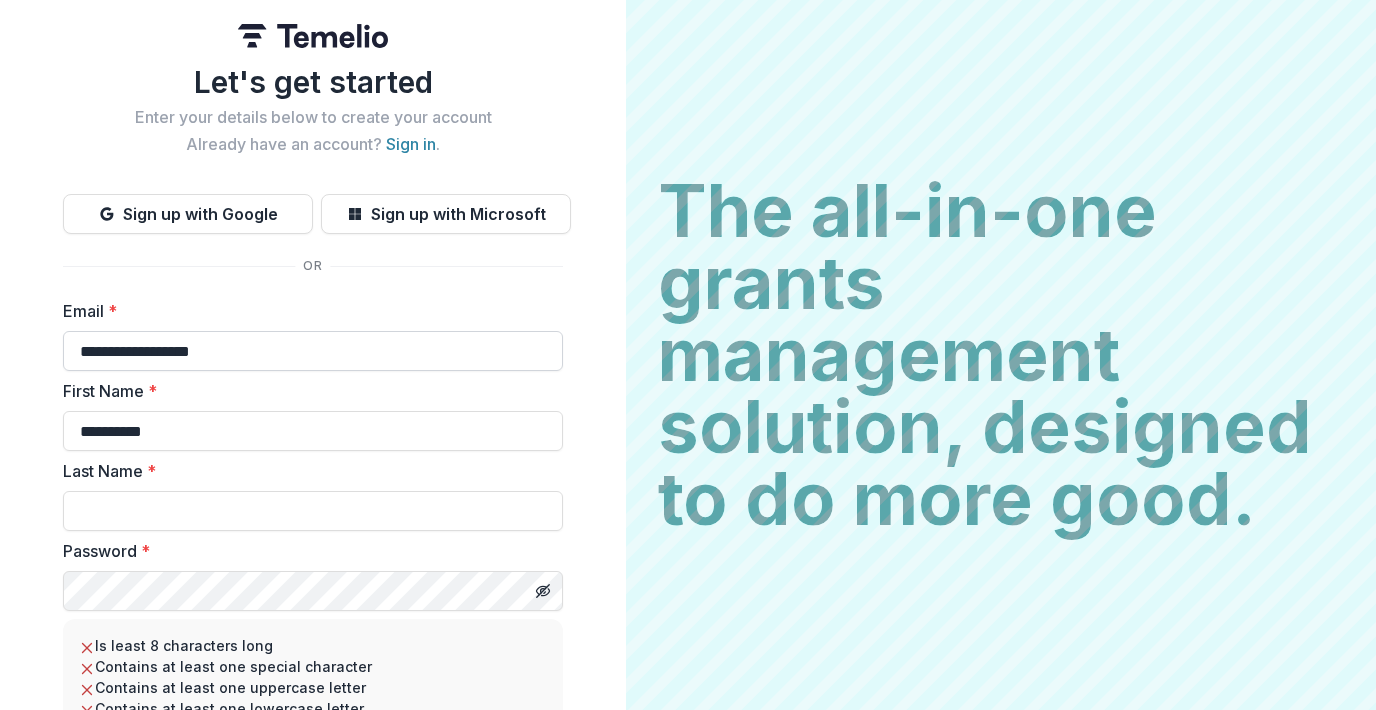 type on "**********" 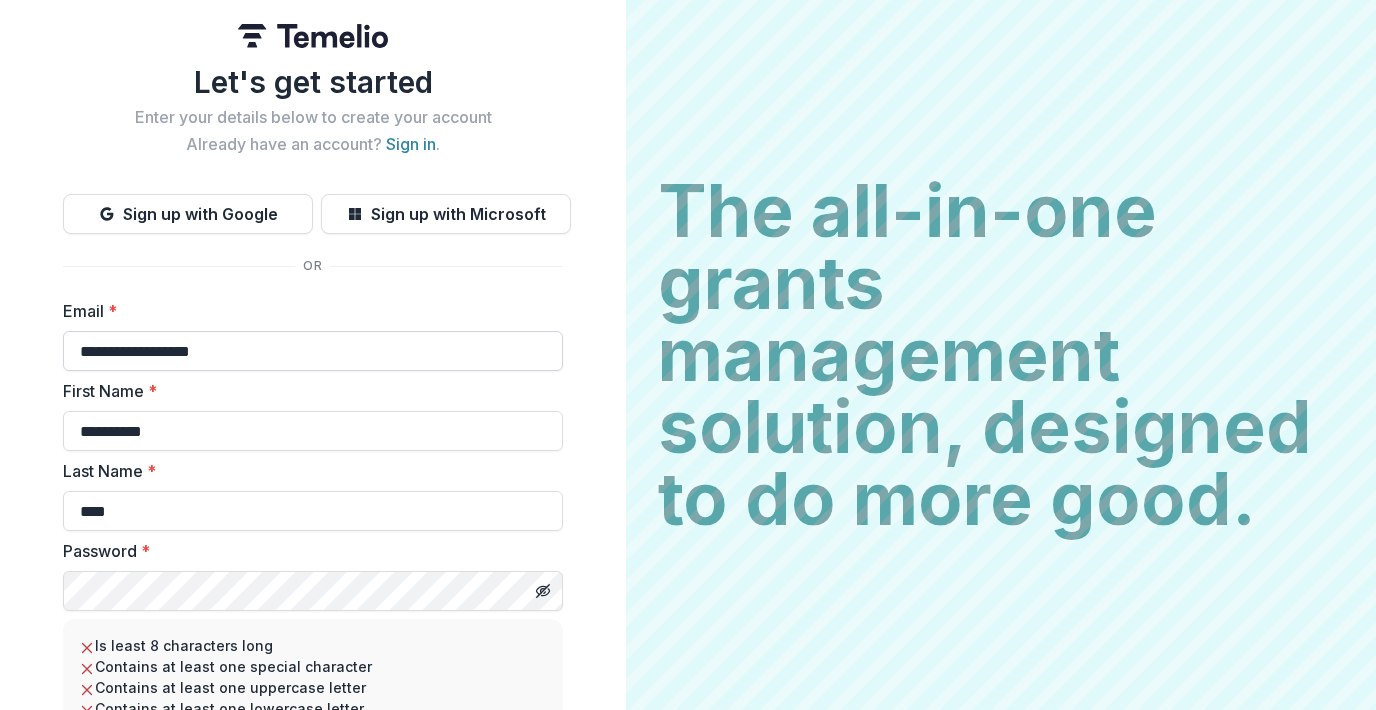 type on "****" 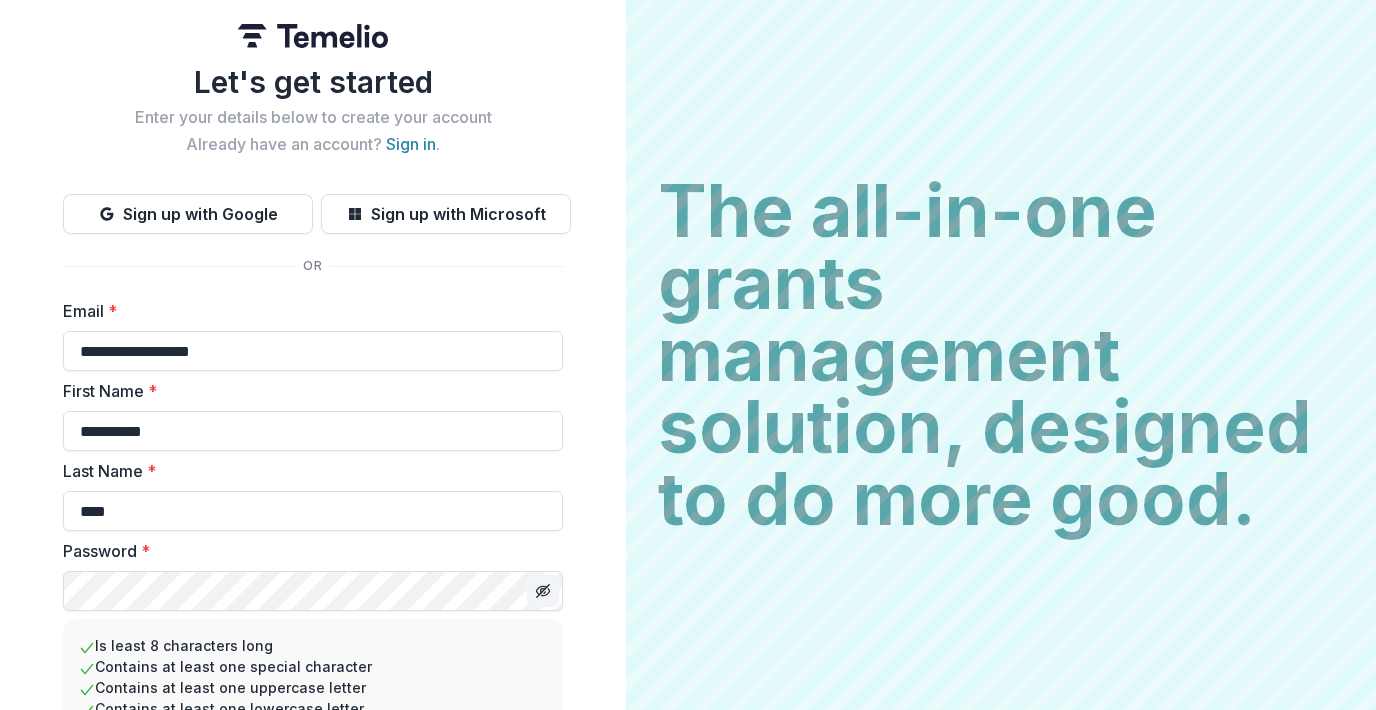 click 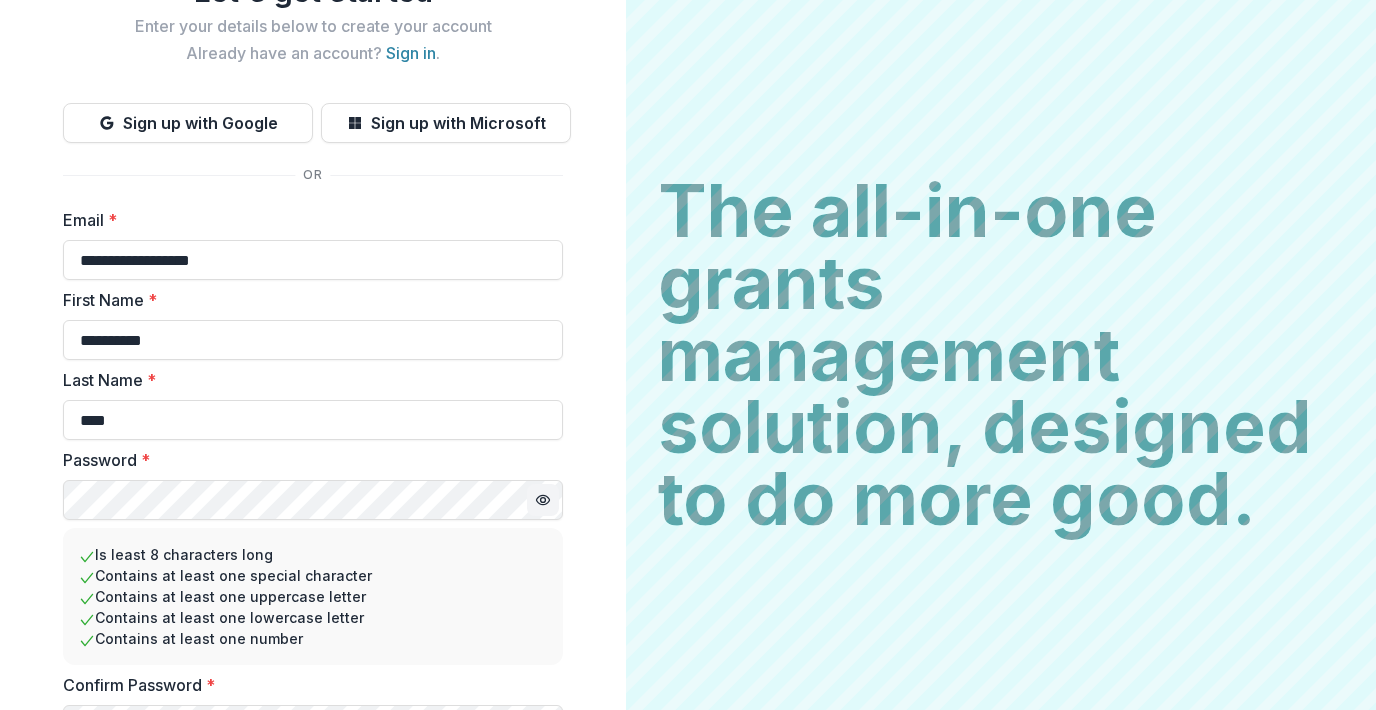 scroll, scrollTop: 186, scrollLeft: 0, axis: vertical 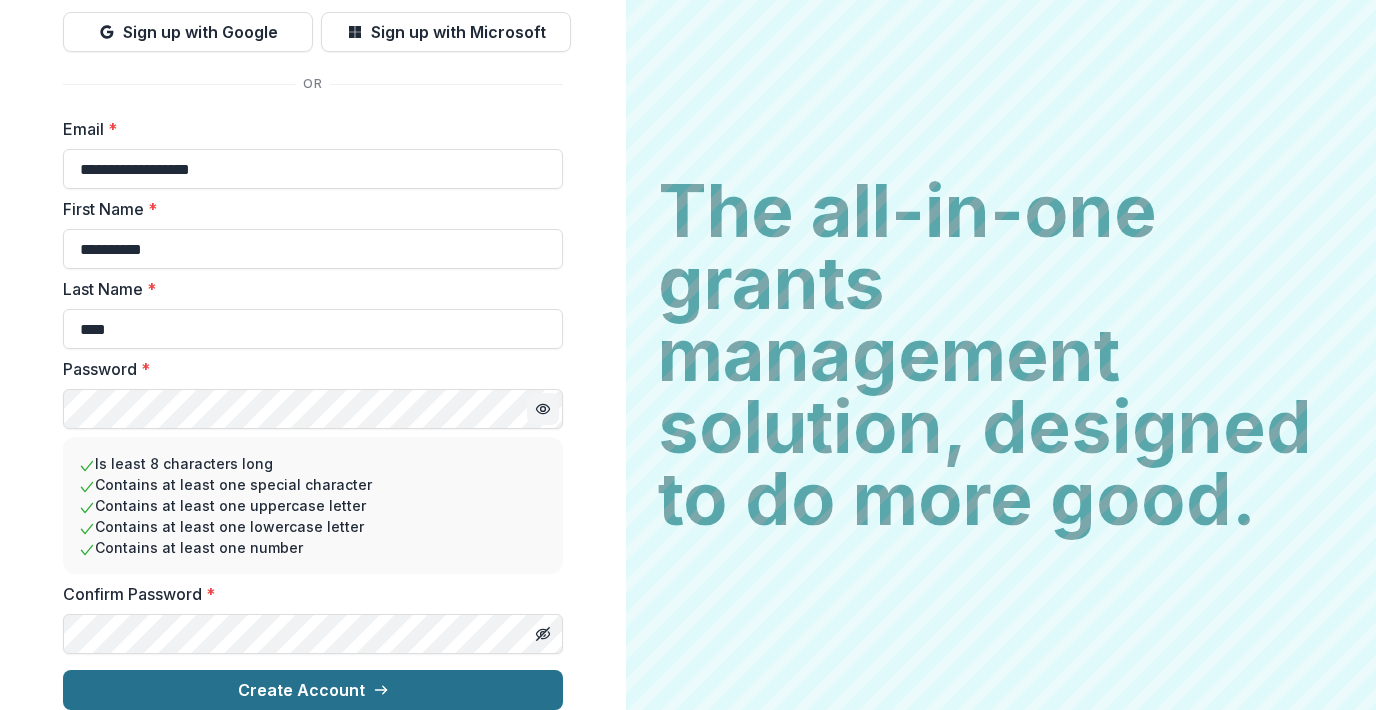 click on "Create Account" at bounding box center [313, 690] 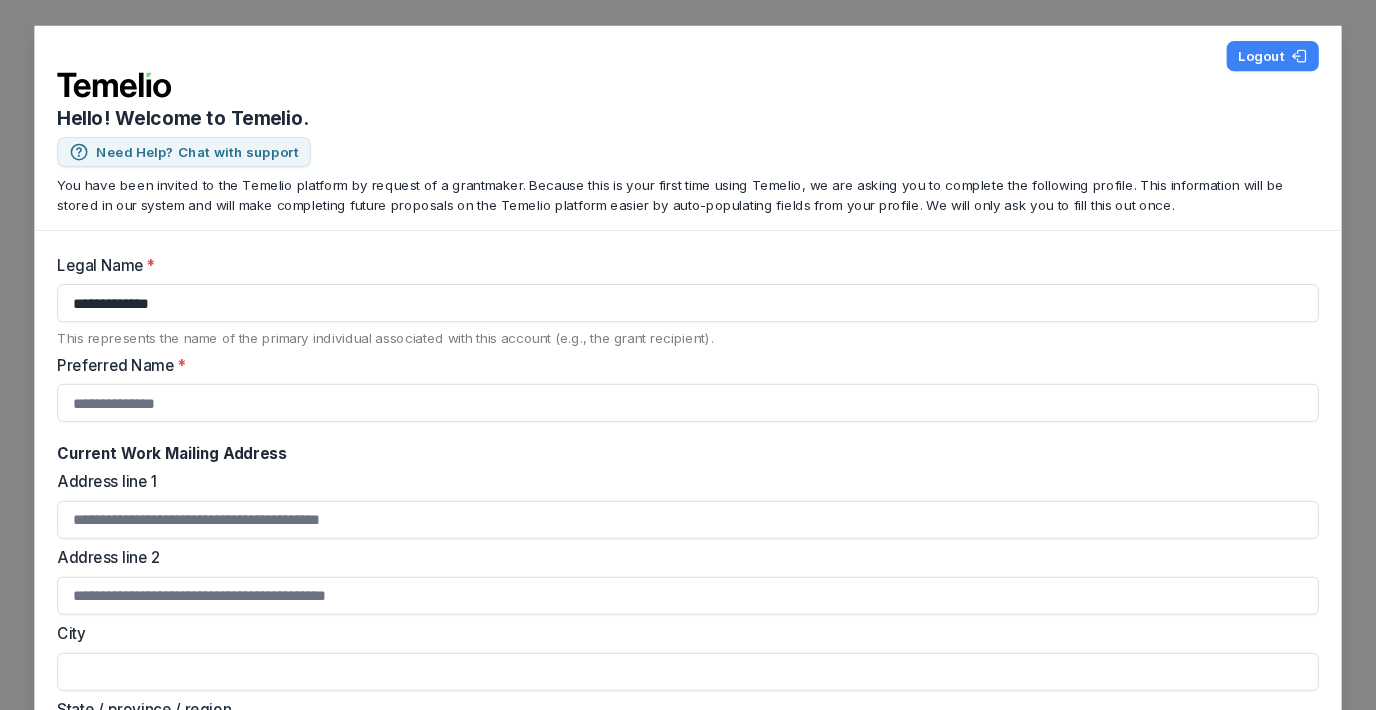 scroll, scrollTop: 0, scrollLeft: 0, axis: both 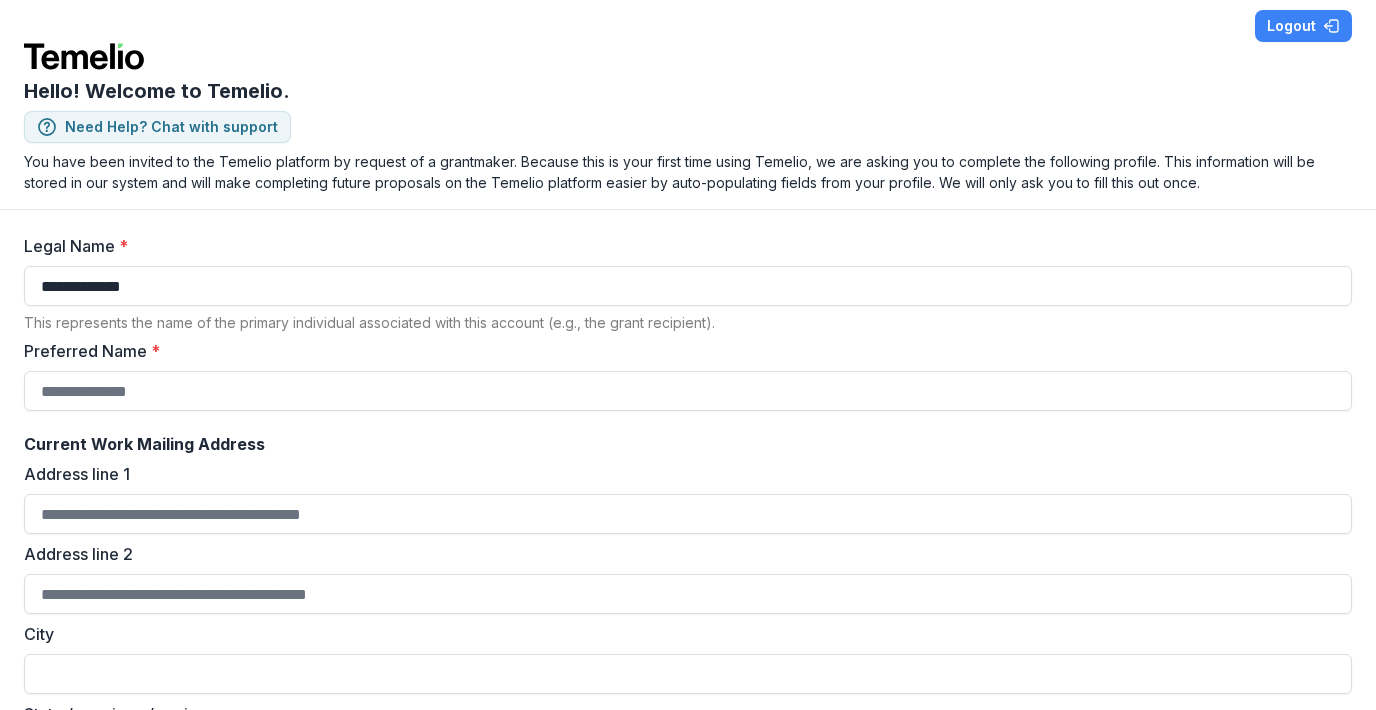 click on "Preferred Name *" at bounding box center (682, 351) 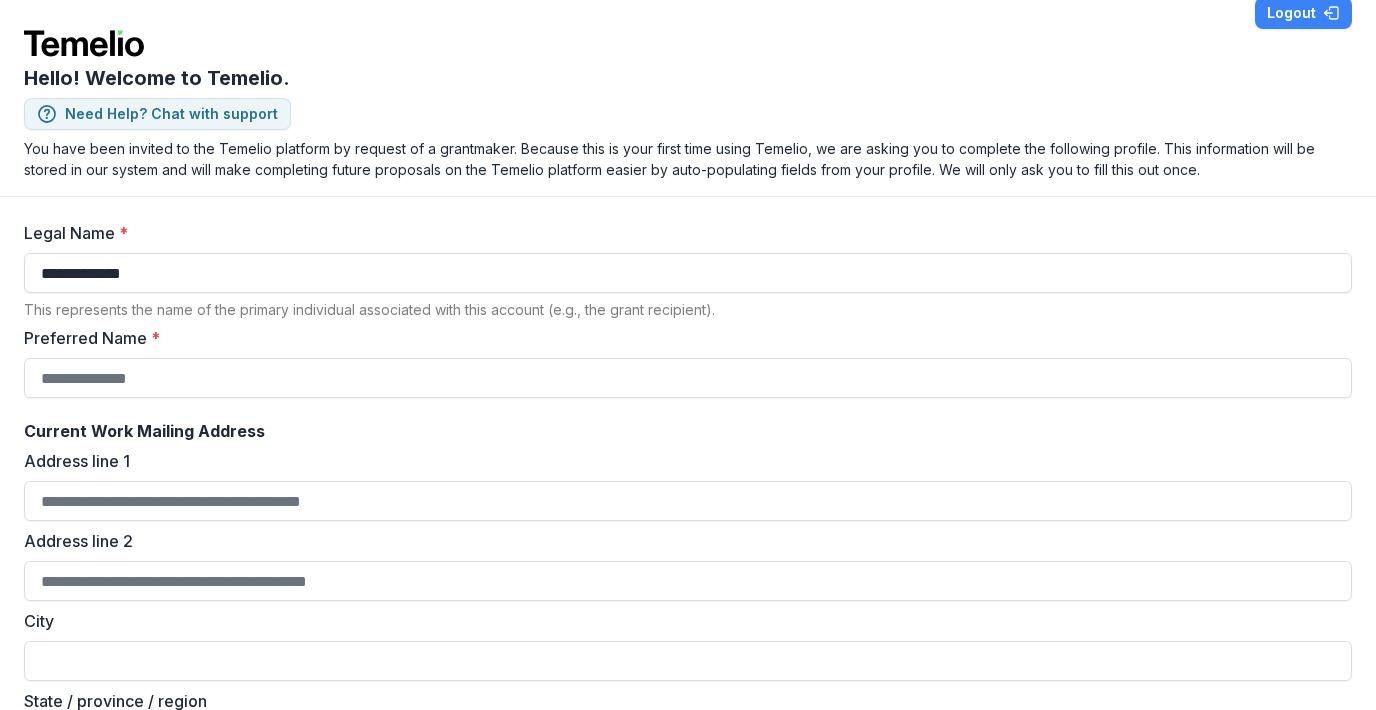 scroll, scrollTop: 0, scrollLeft: 0, axis: both 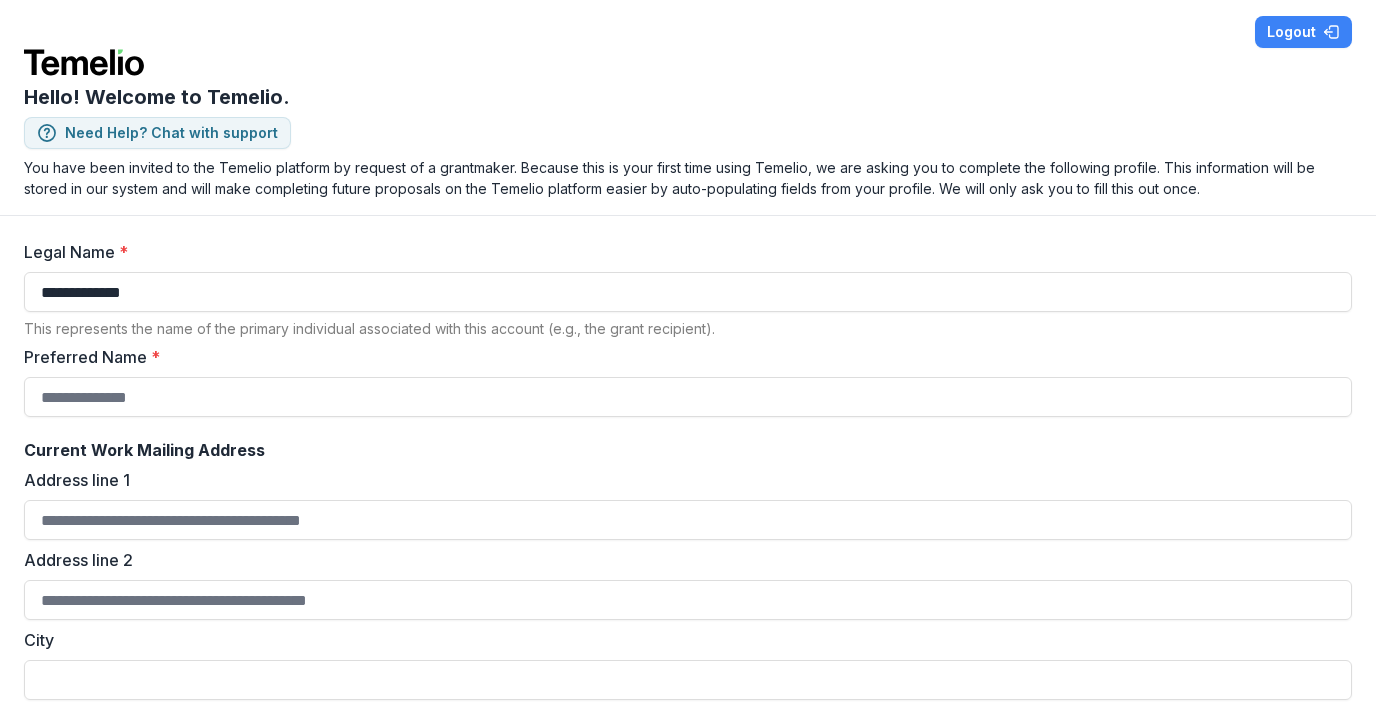 click on "This represents the name of the primary individual associated with this account (e.g., the grant recipient)." at bounding box center (688, 328) 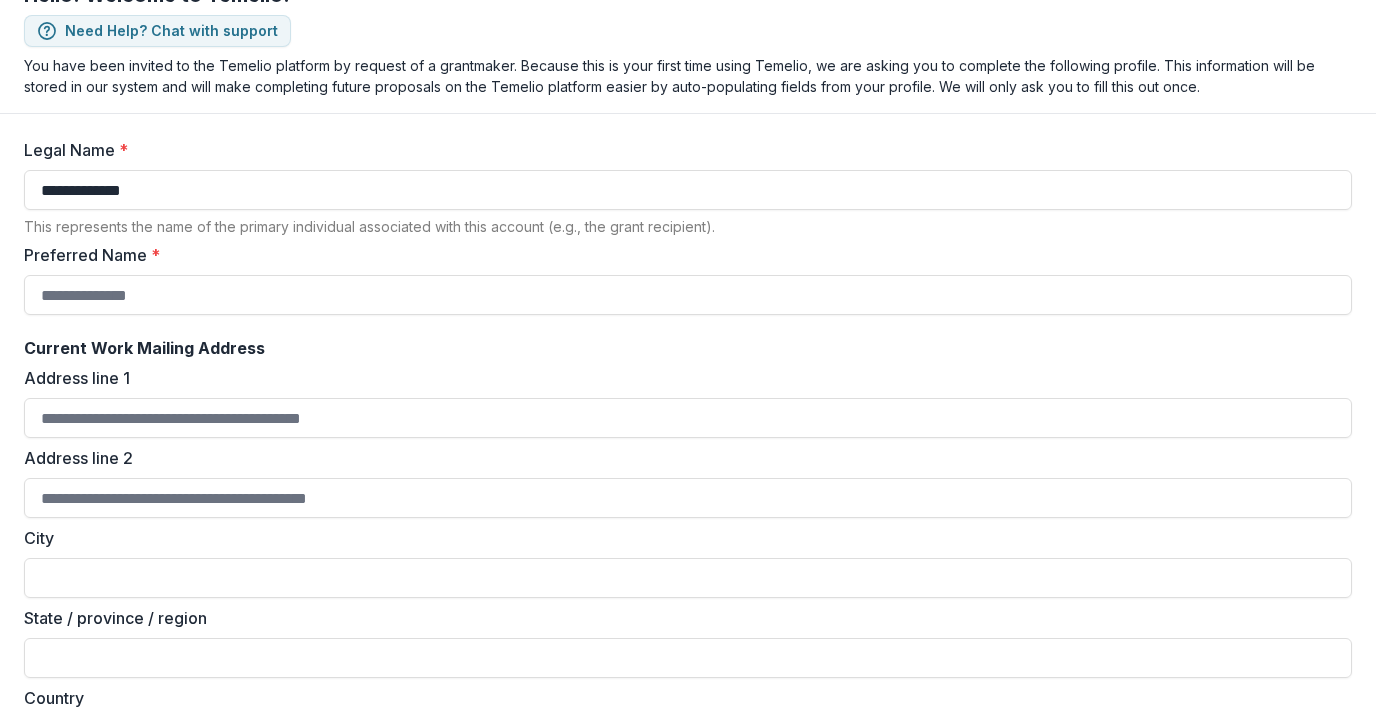 scroll, scrollTop: 0, scrollLeft: 0, axis: both 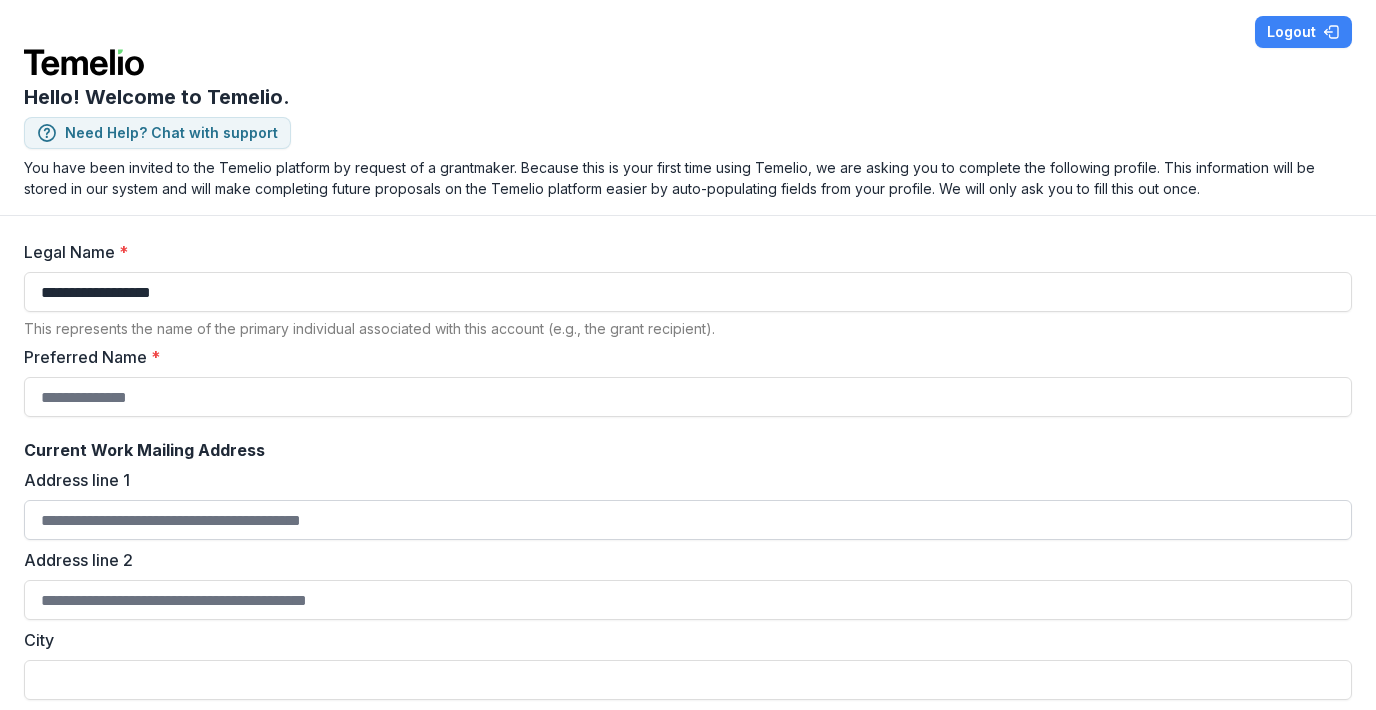 type on "**********" 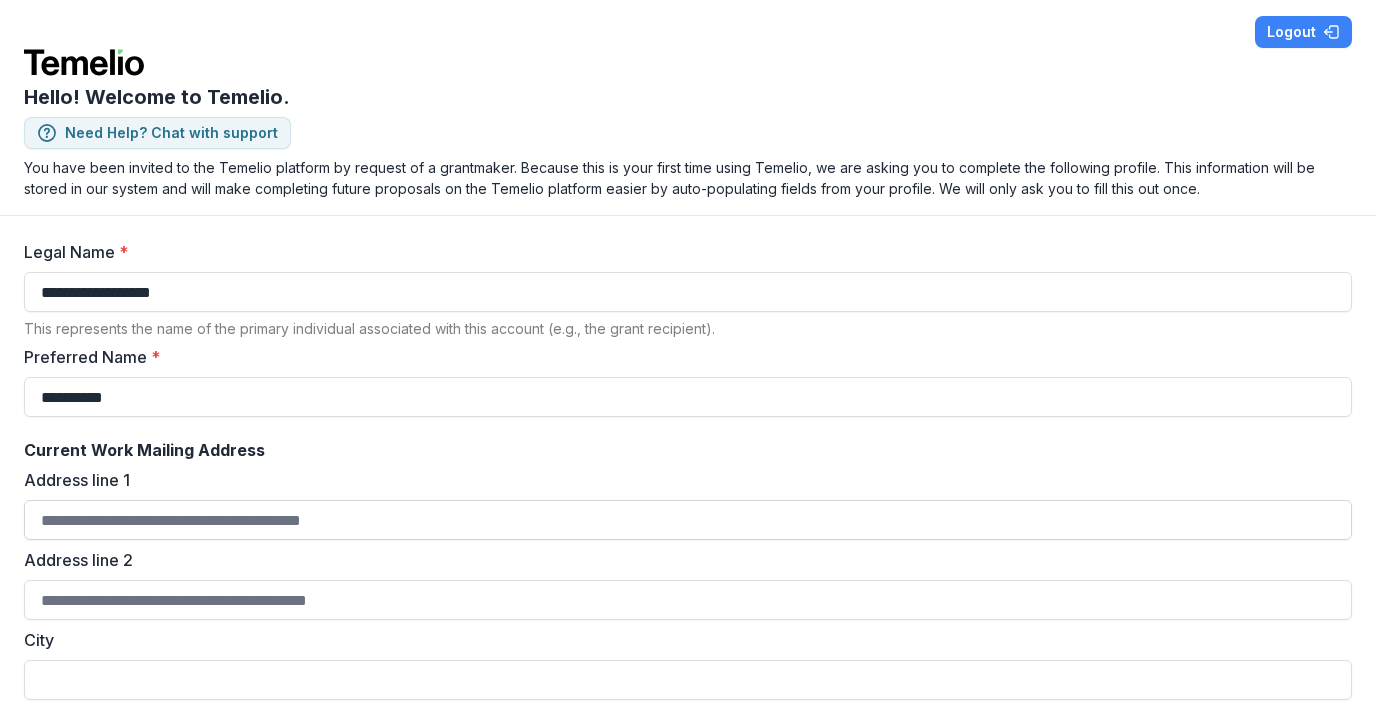 type on "**********" 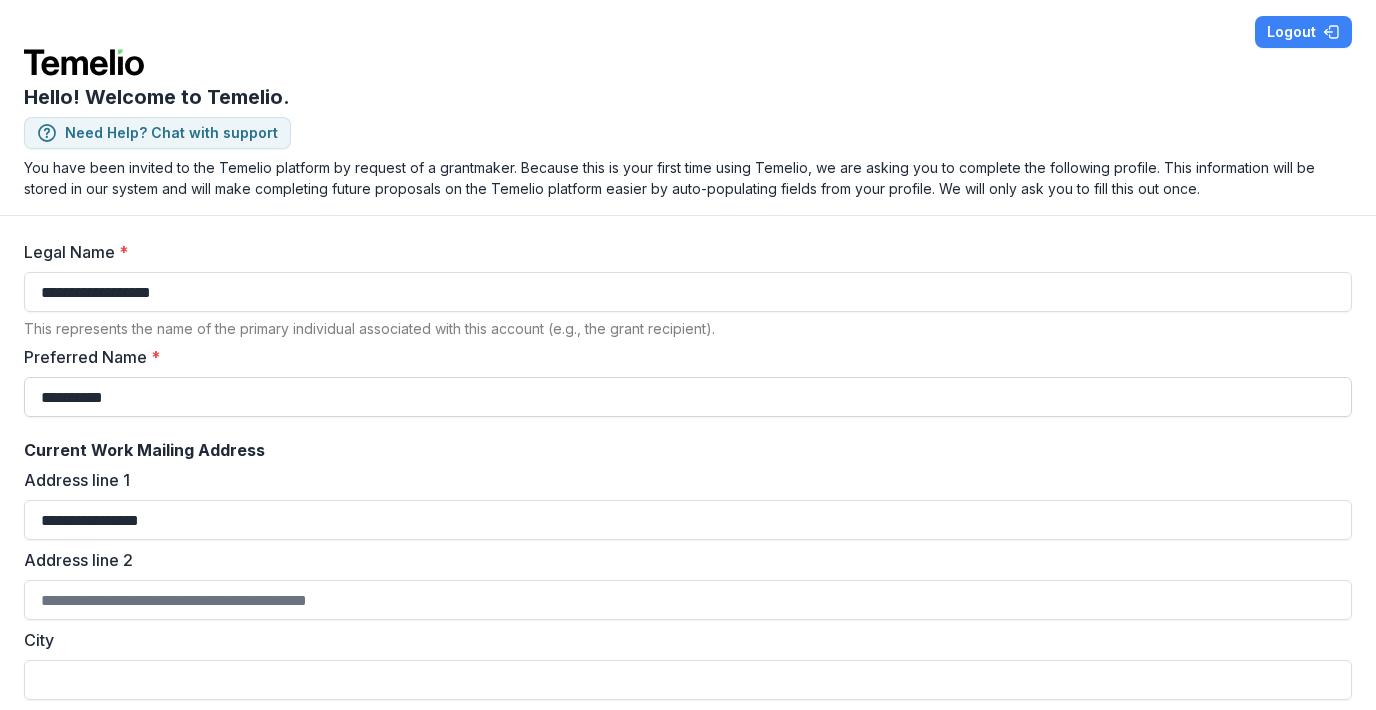 type on "**********" 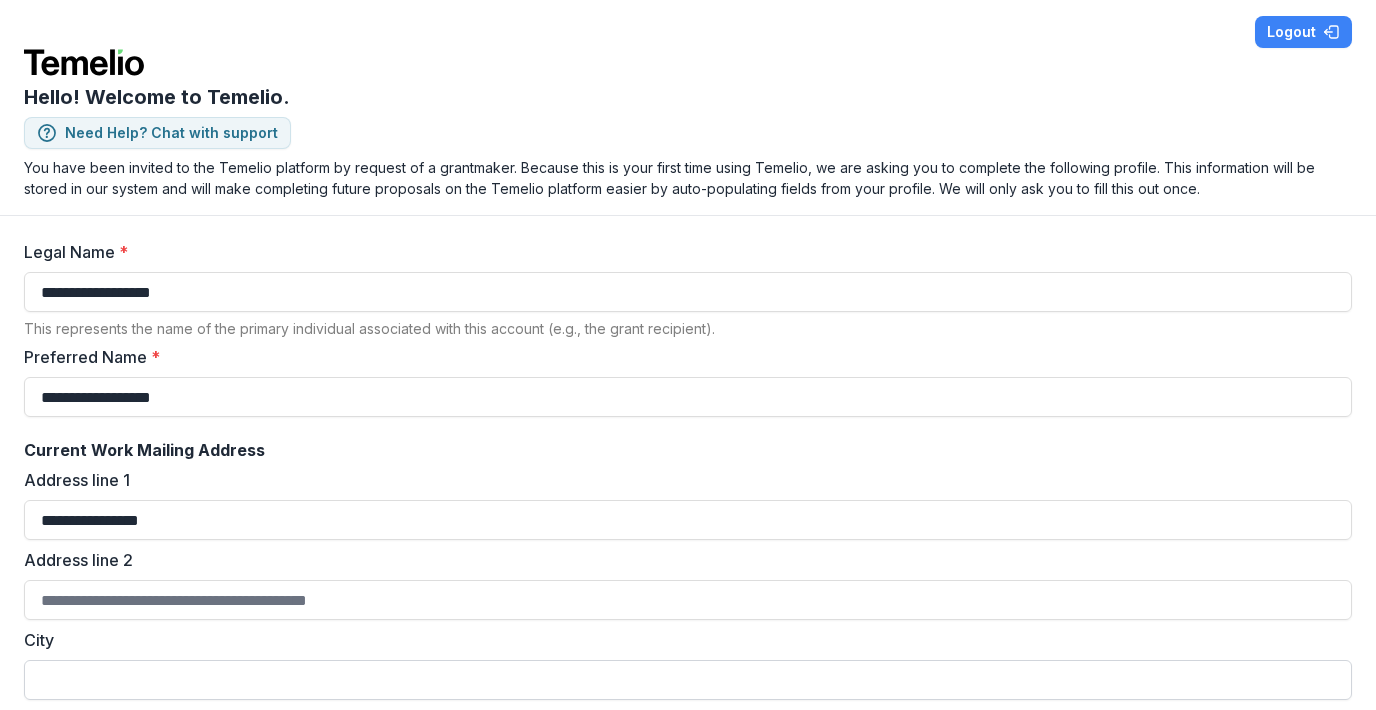 type on "**********" 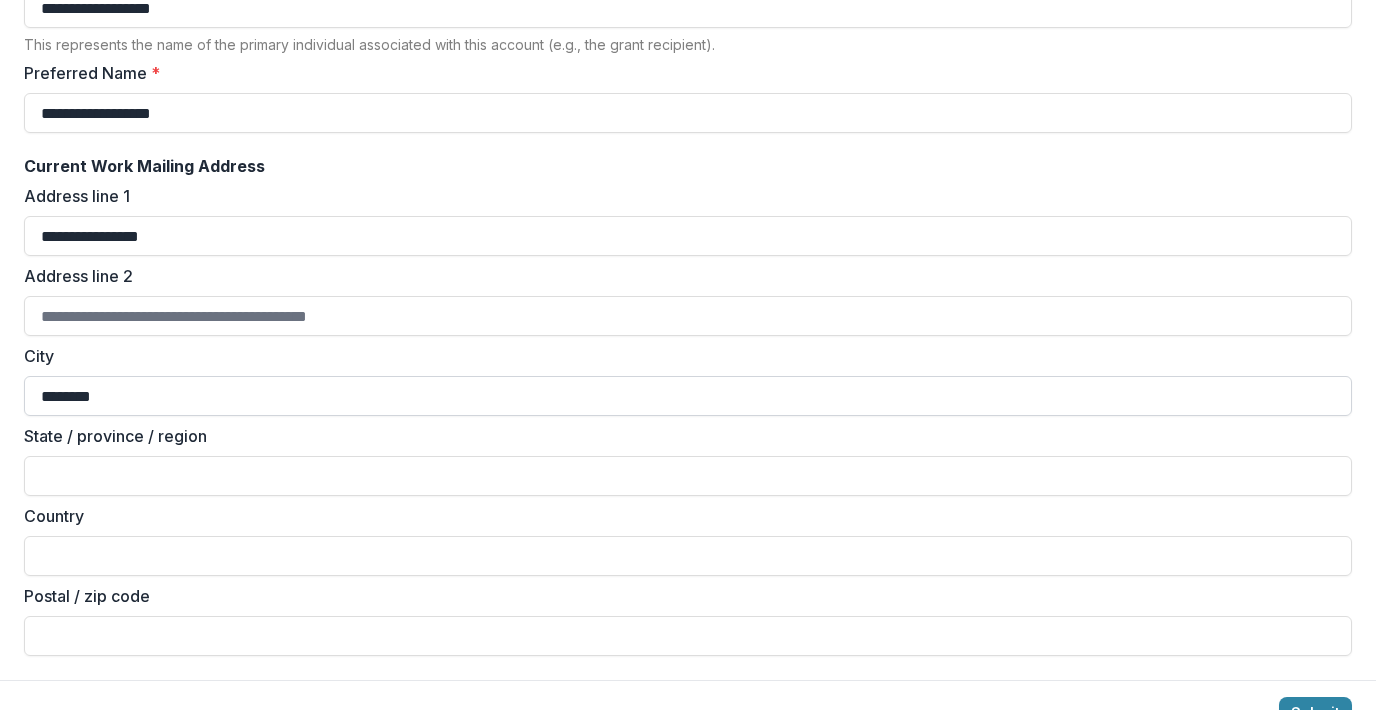 scroll, scrollTop: 319, scrollLeft: 0, axis: vertical 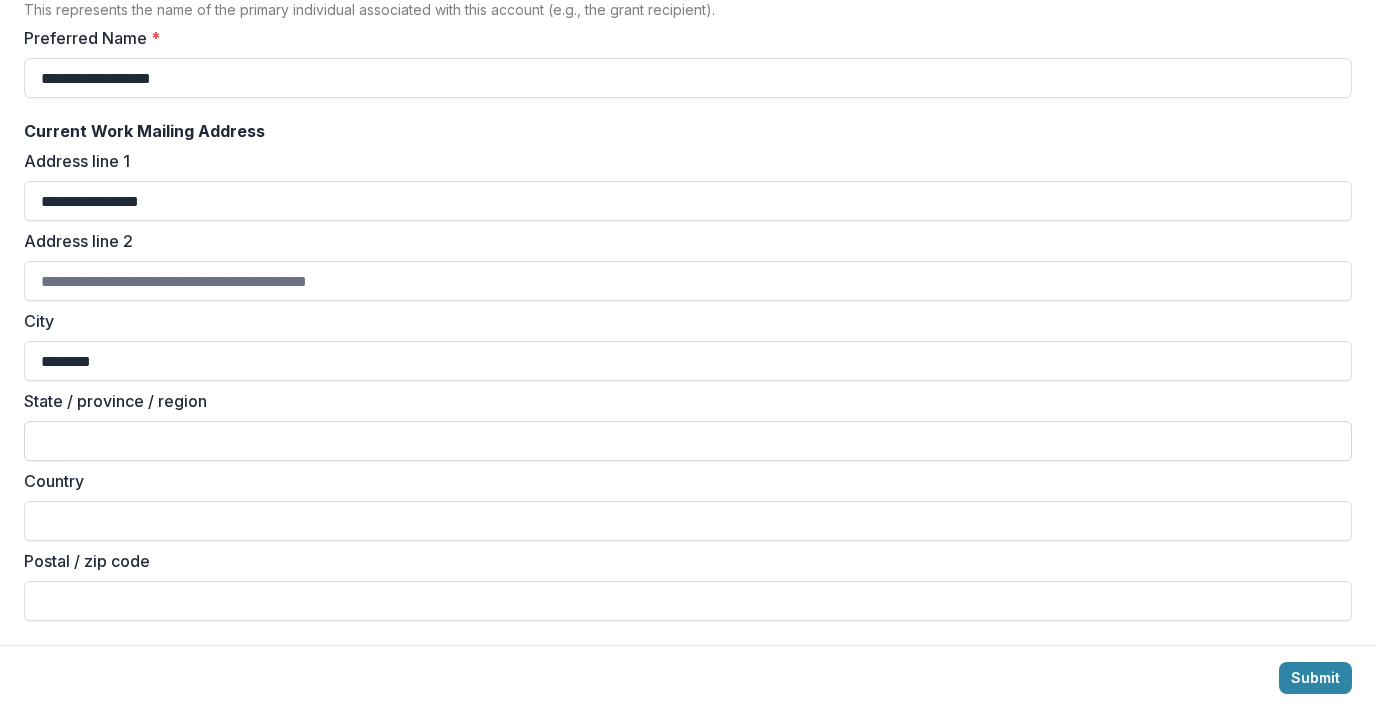 type on "*******" 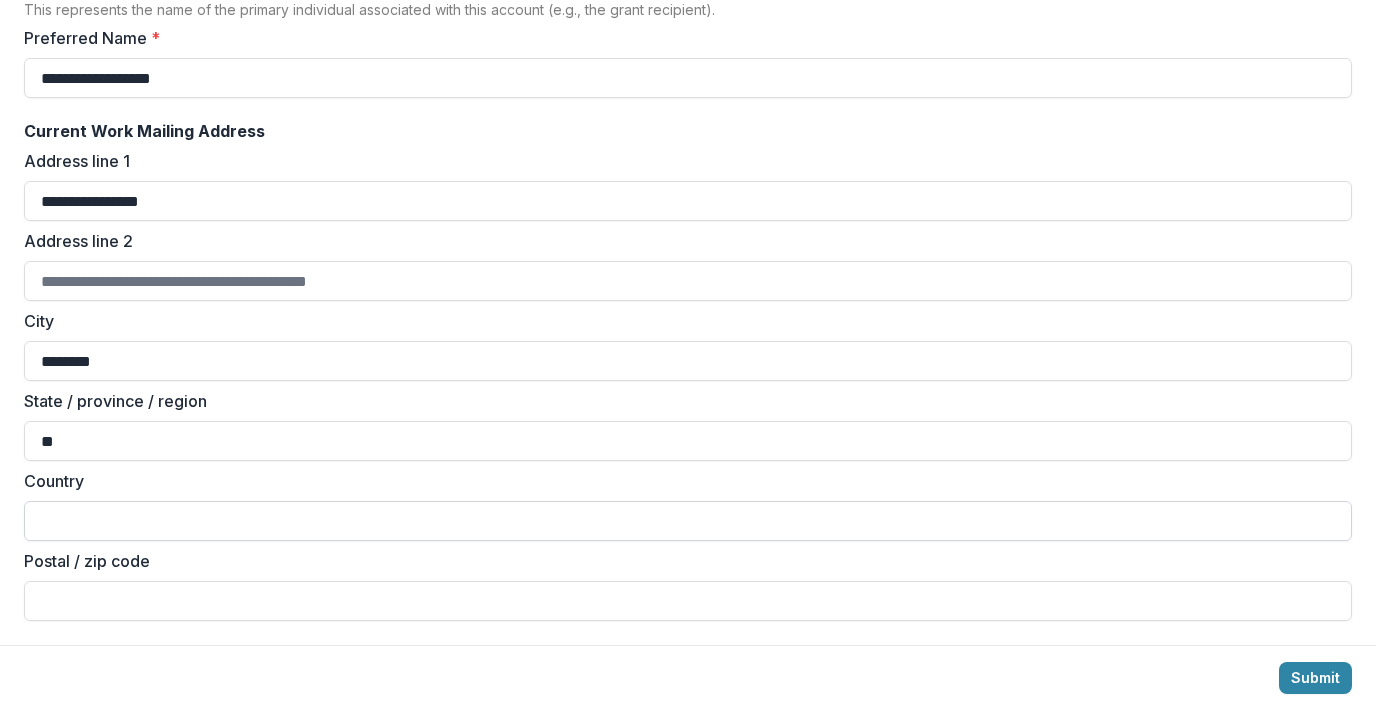 type on "**" 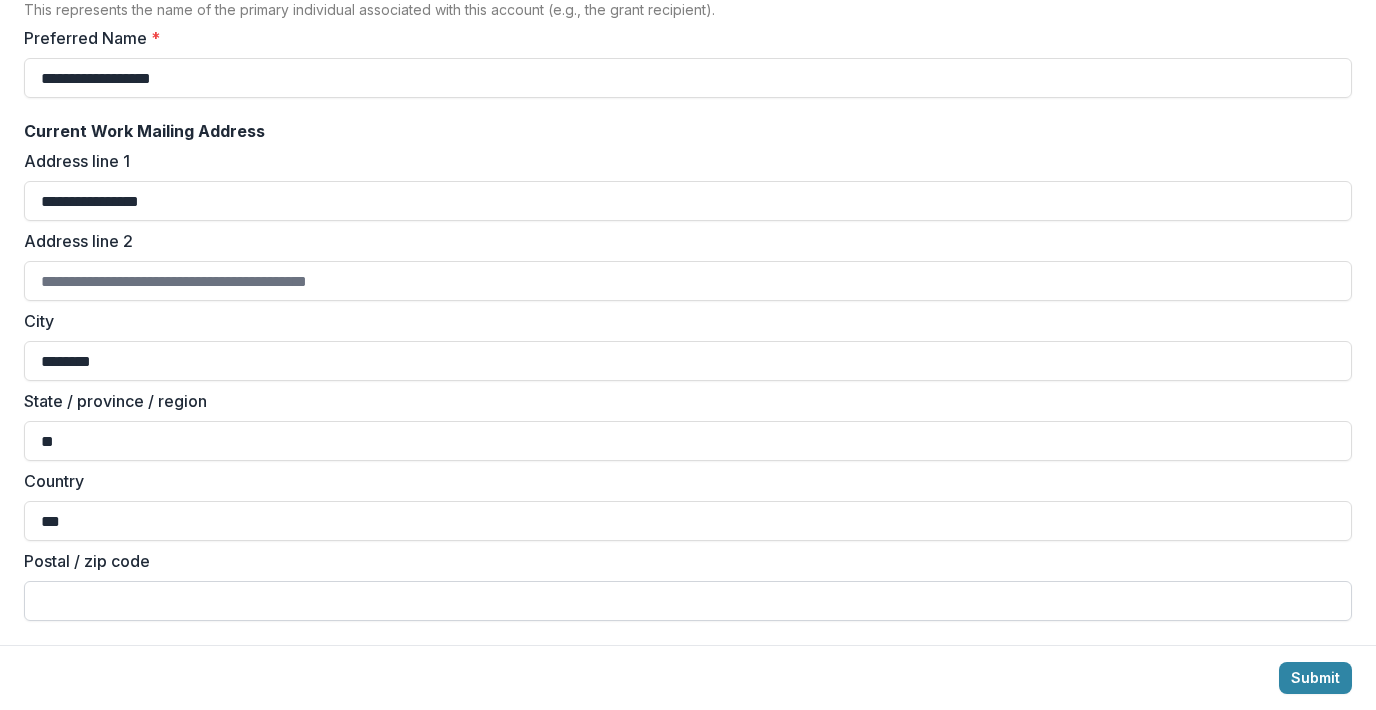 type on "***" 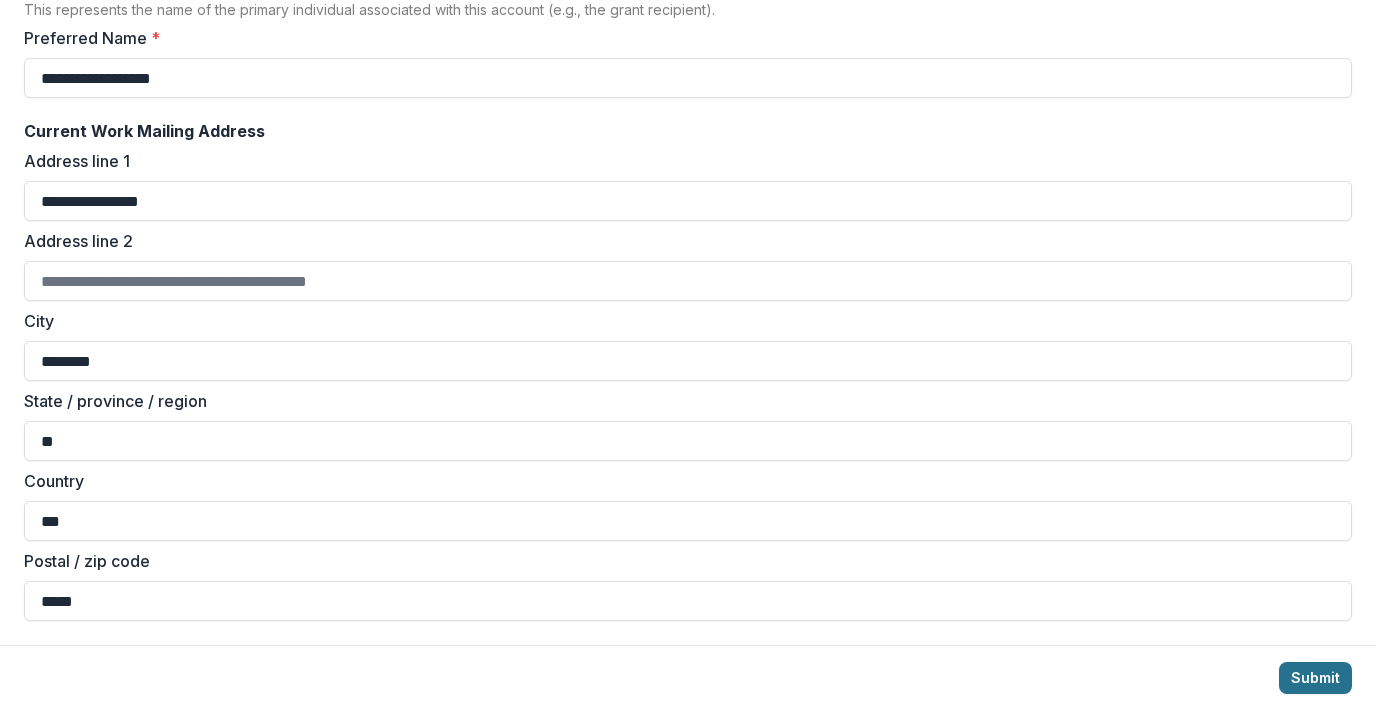 type on "*****" 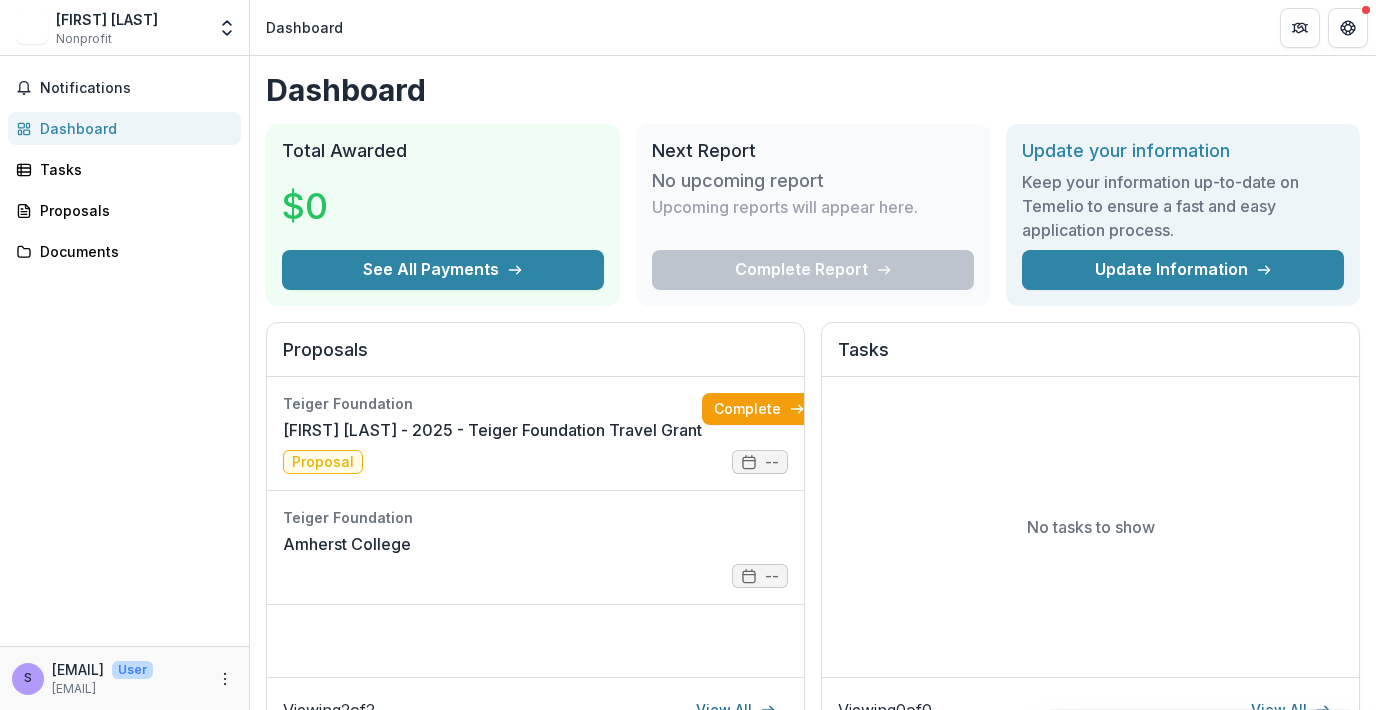 scroll, scrollTop: 0, scrollLeft: 0, axis: both 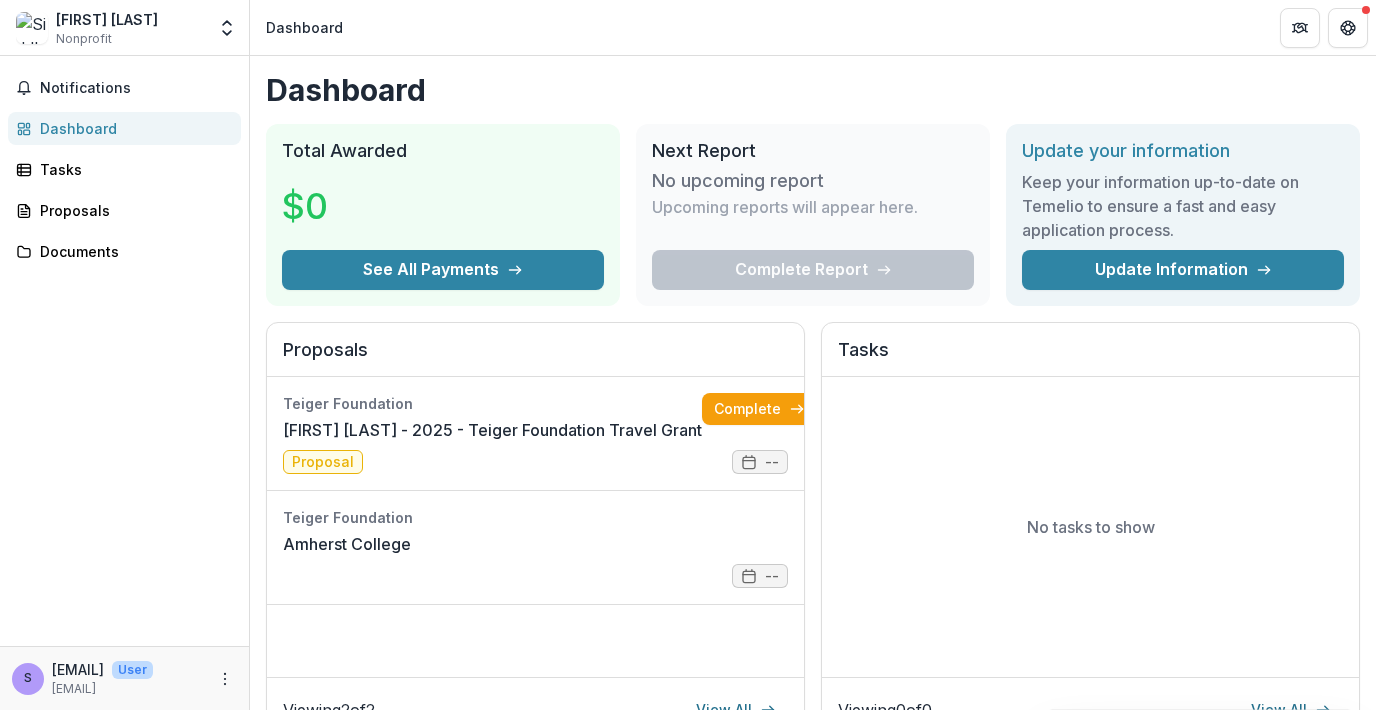 click on "[FIRST] [LAST] Nonprofit" at bounding box center [110, 28] 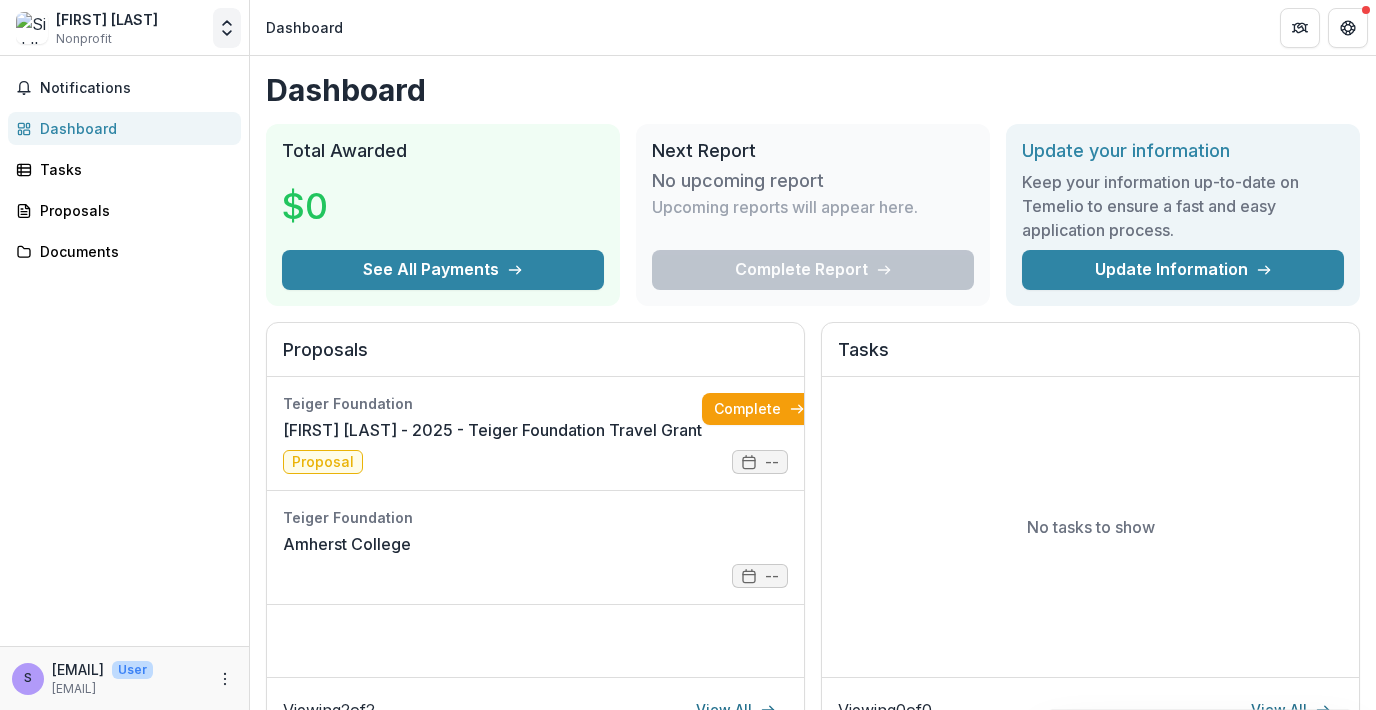 click at bounding box center (227, 28) 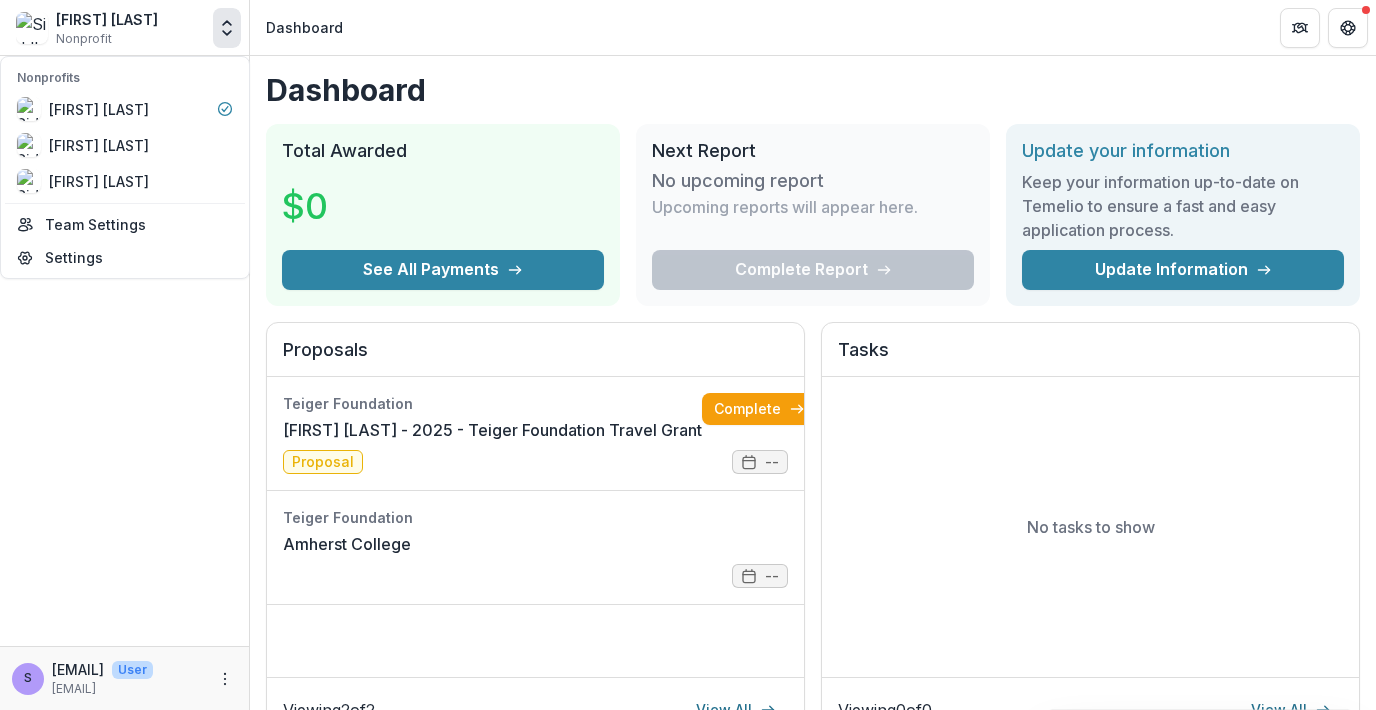 click at bounding box center (227, 28) 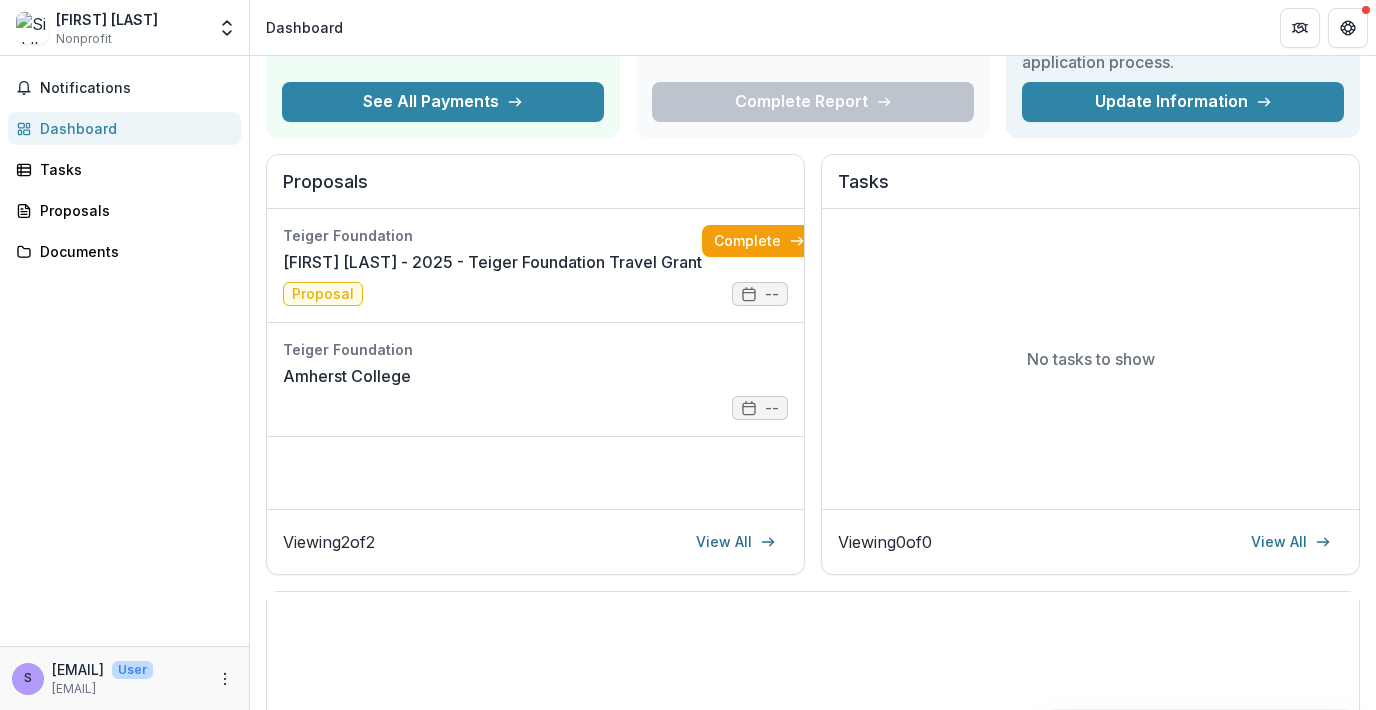 scroll, scrollTop: 49, scrollLeft: 0, axis: vertical 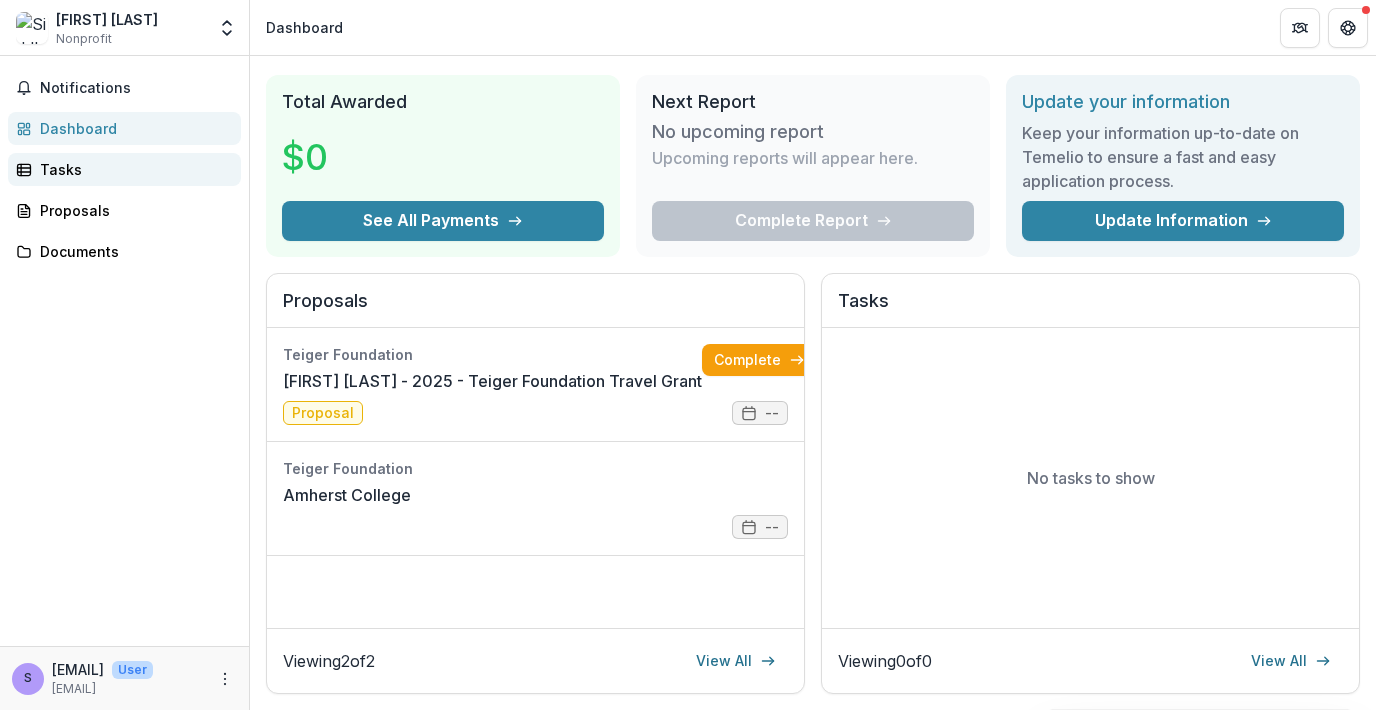 click on "Tasks" at bounding box center (132, 169) 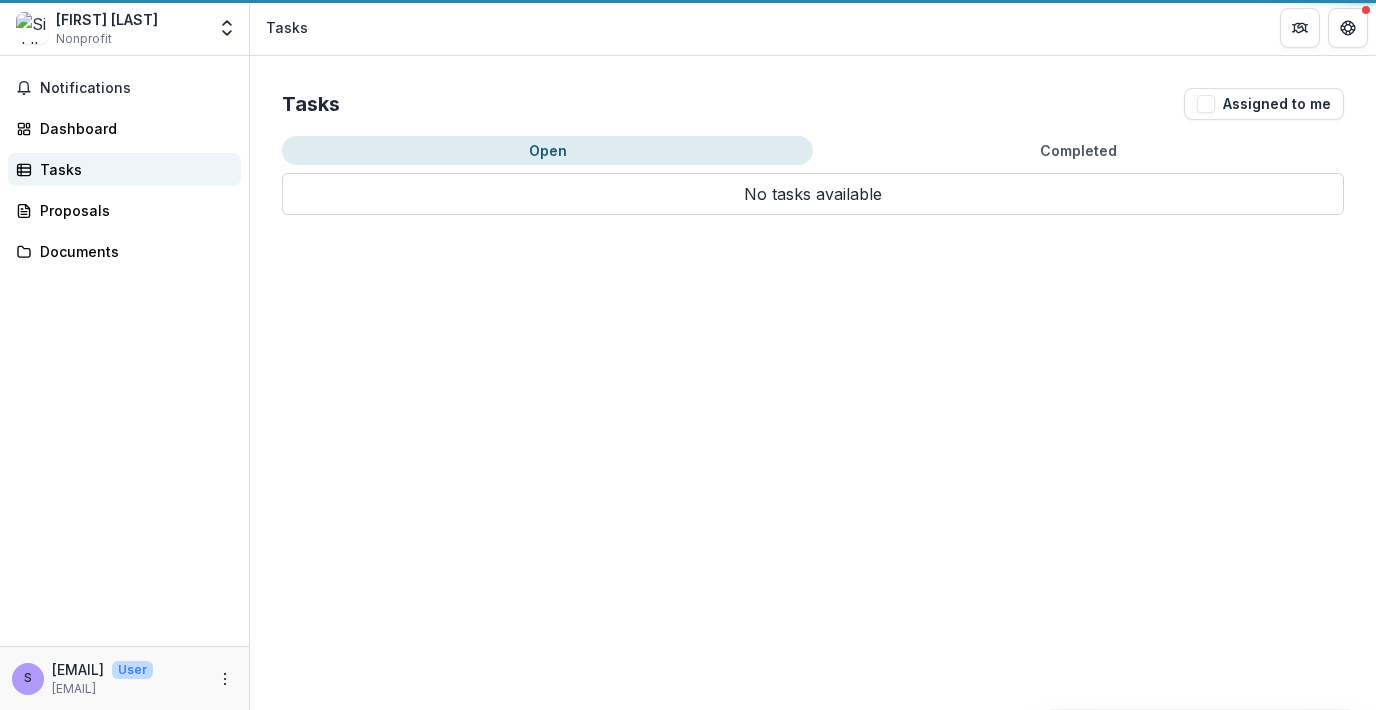 scroll, scrollTop: 0, scrollLeft: 0, axis: both 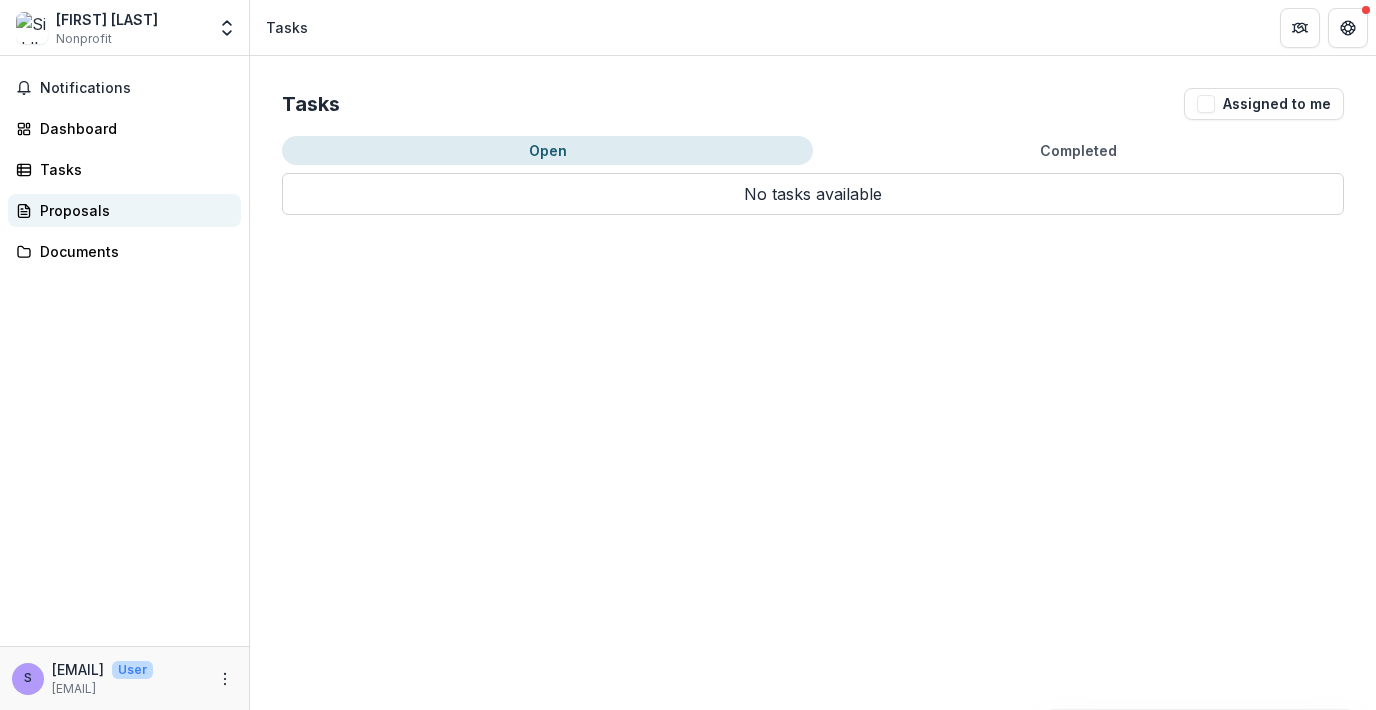 click on "Proposals" at bounding box center [132, 210] 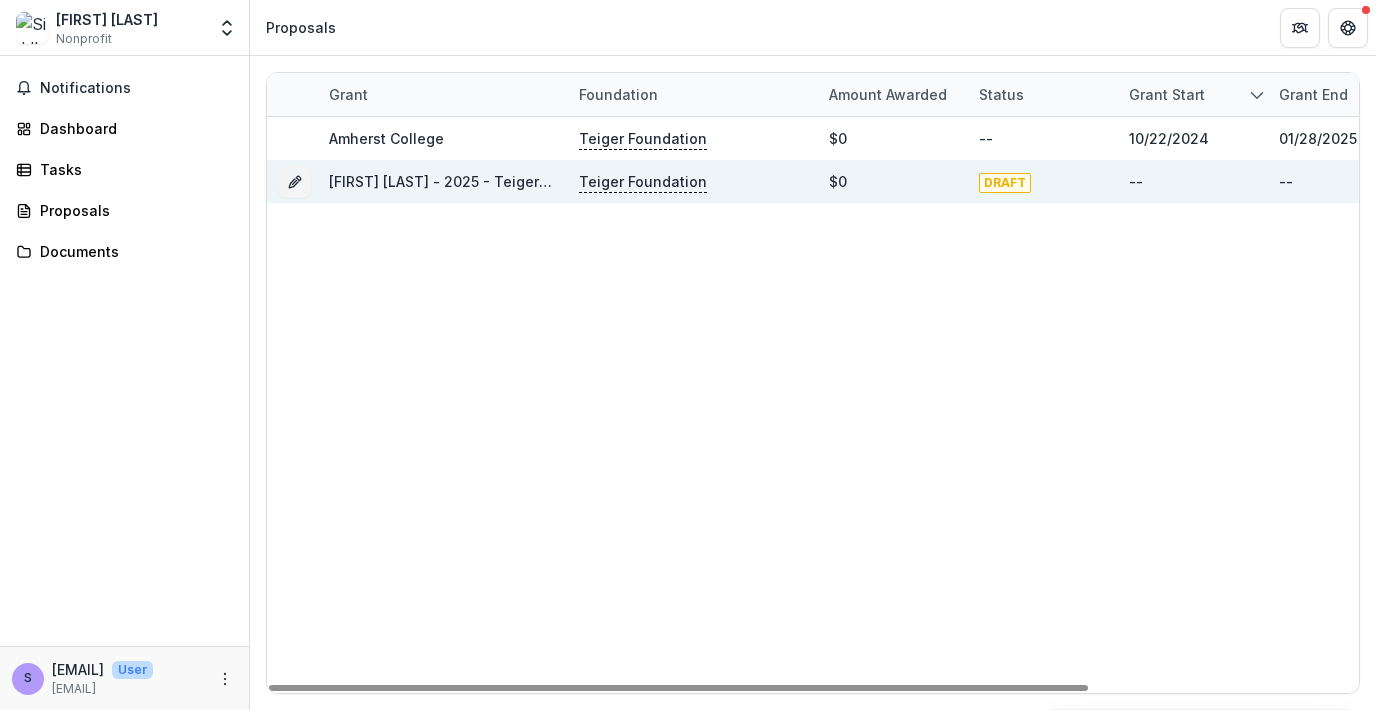 click on "[FIRST] [LAST] - 2025 - Teiger Foundation Travel Grant" at bounding box center [521, 181] 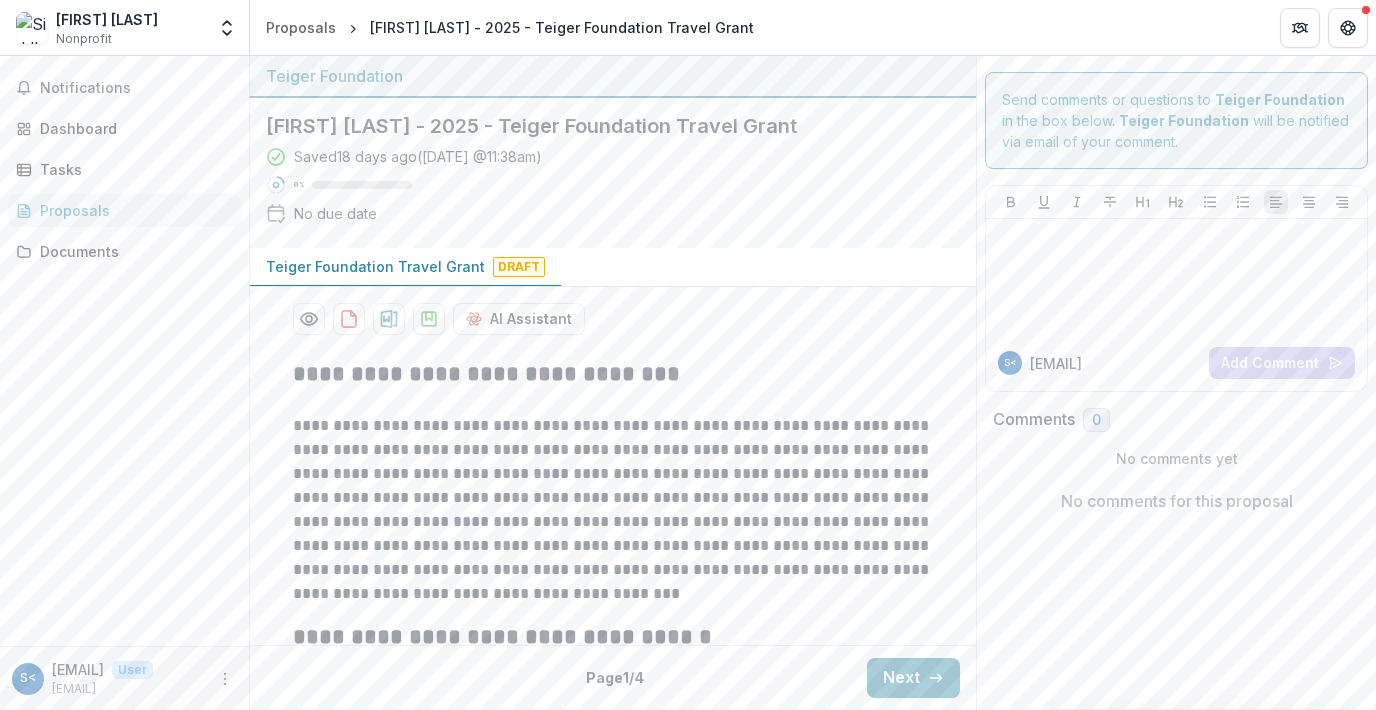 scroll, scrollTop: 0, scrollLeft: 0, axis: both 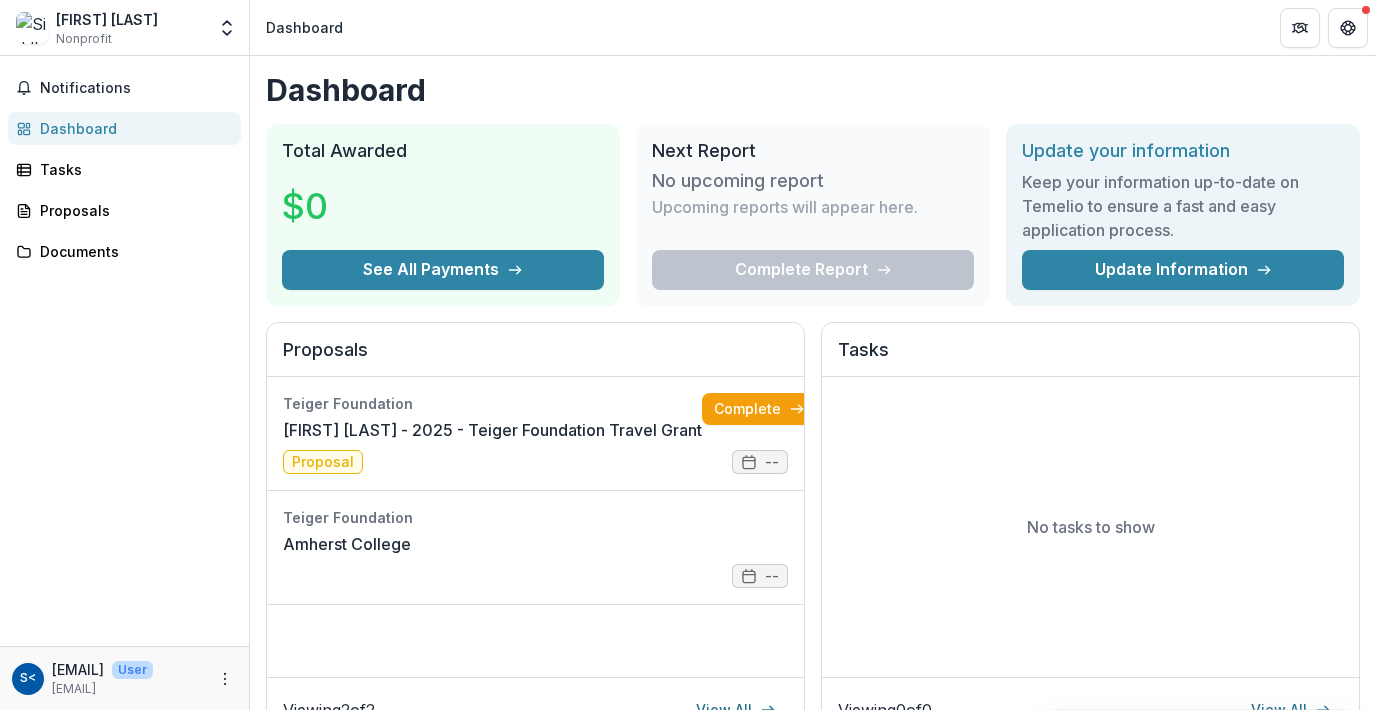 click on "[FIRST] [LAST]" at bounding box center [107, 19] 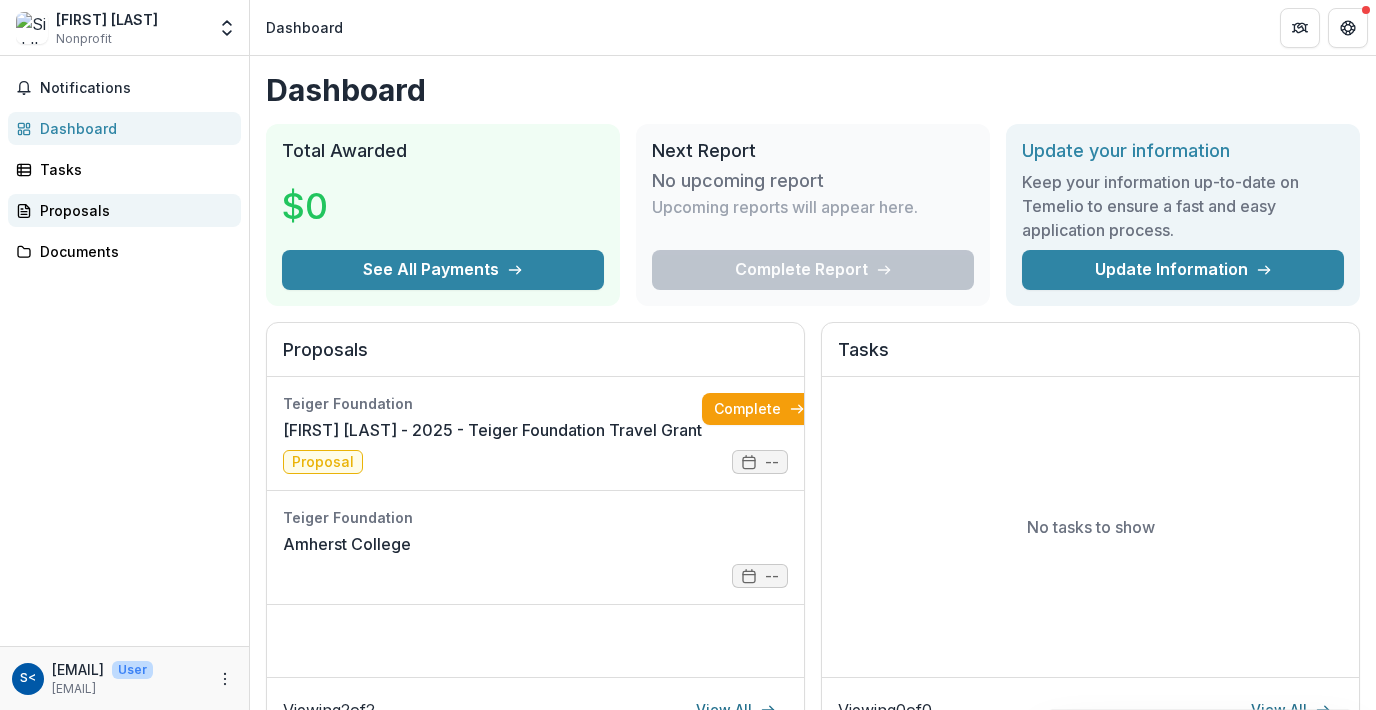 click on "Proposals" at bounding box center [132, 210] 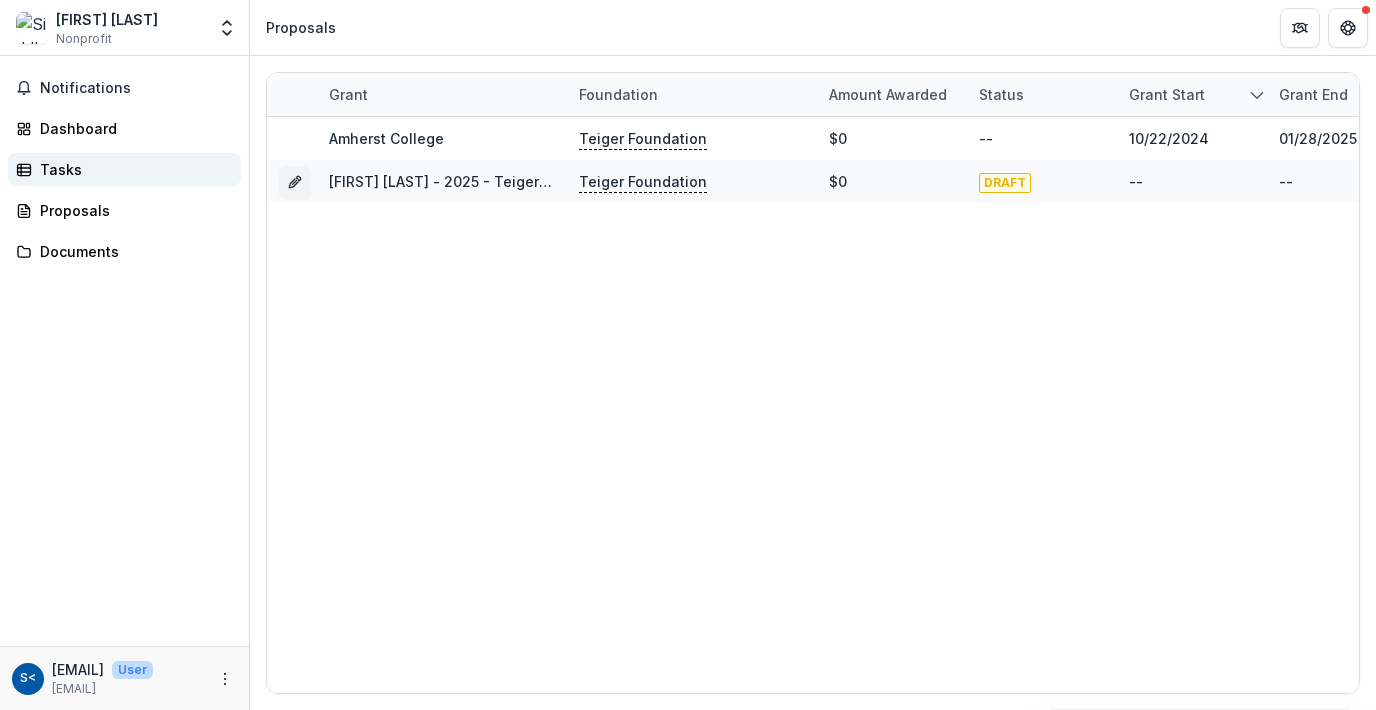 click on "Tasks" at bounding box center [132, 169] 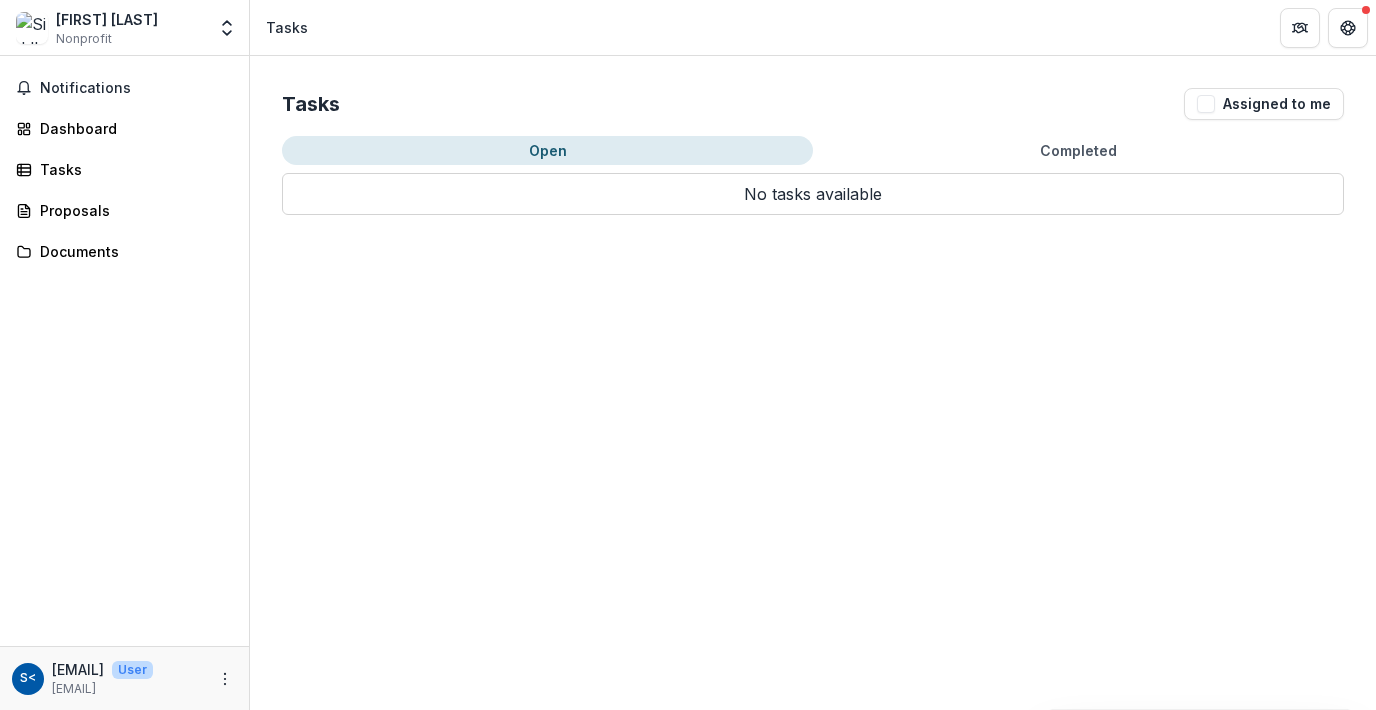 click on "Open" at bounding box center [547, 150] 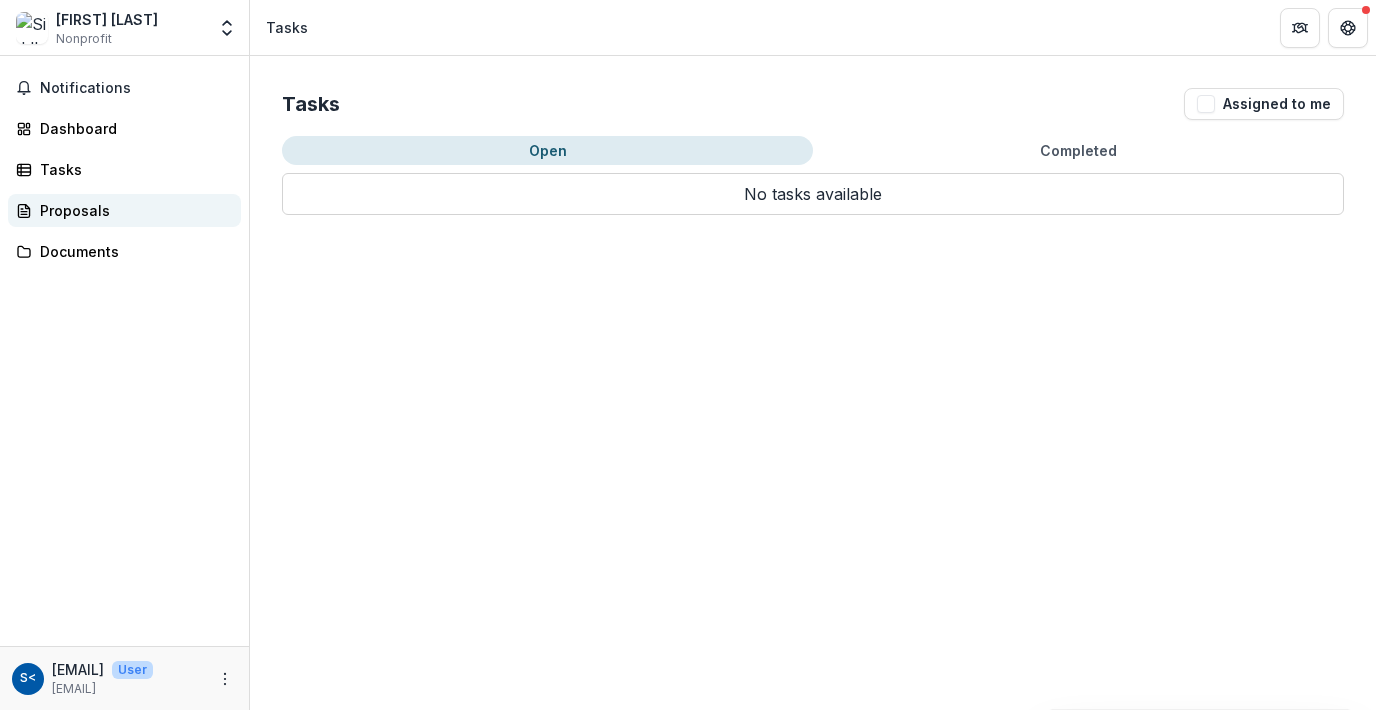 click on "Proposals" at bounding box center [132, 210] 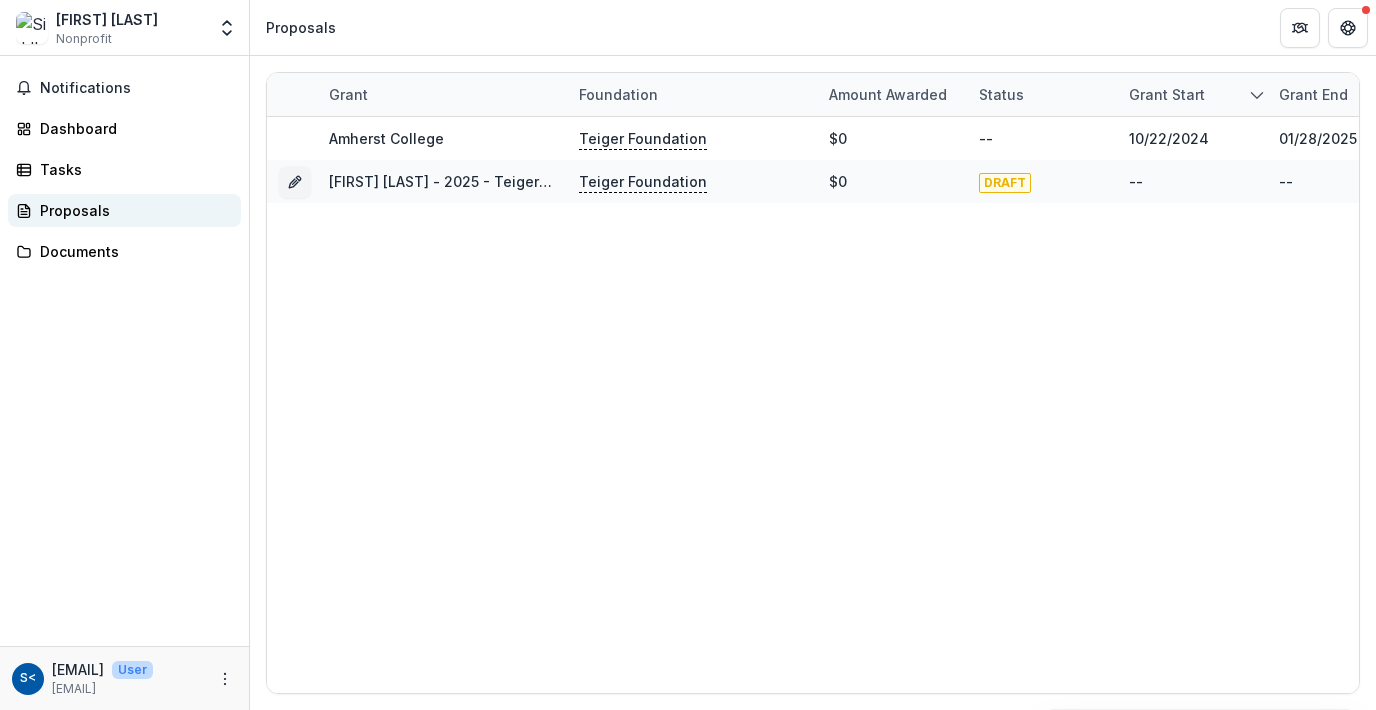 click on "Proposals" at bounding box center (124, 210) 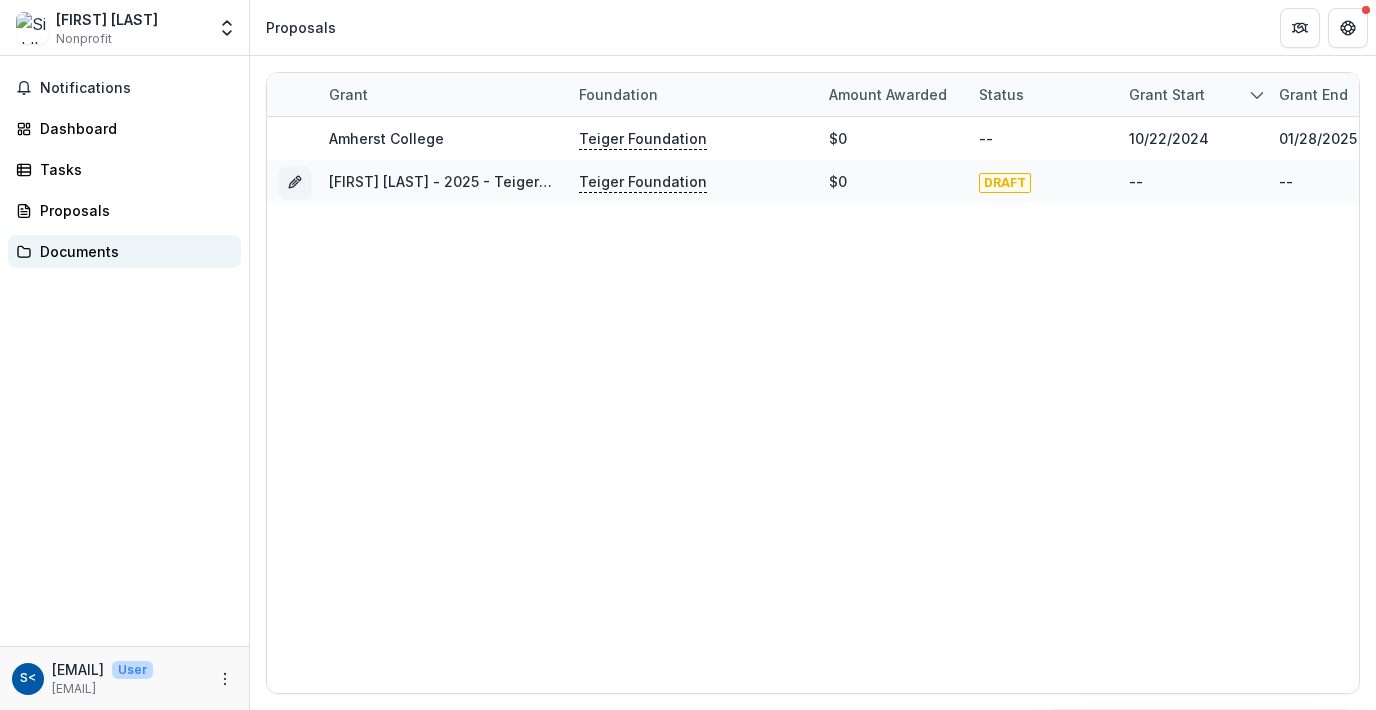 click on "Documents" at bounding box center [124, 251] 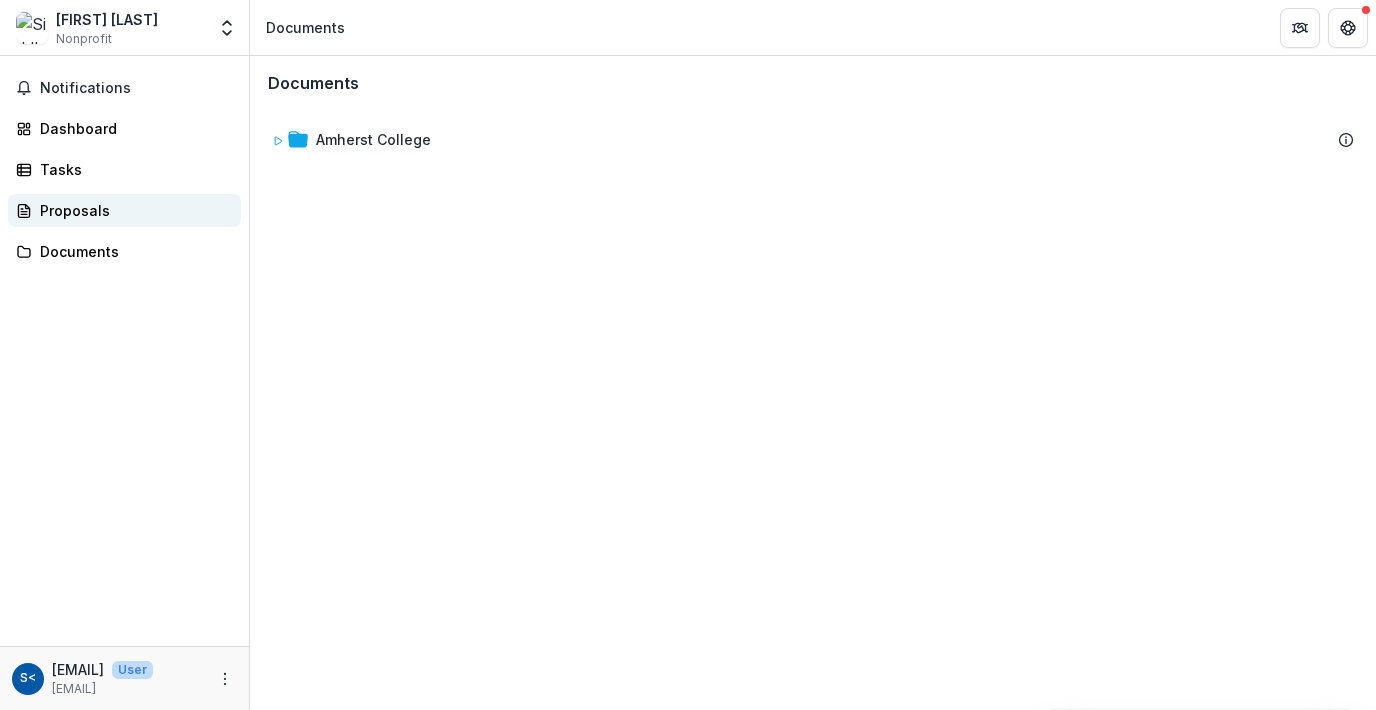 click on "Proposals" at bounding box center (132, 210) 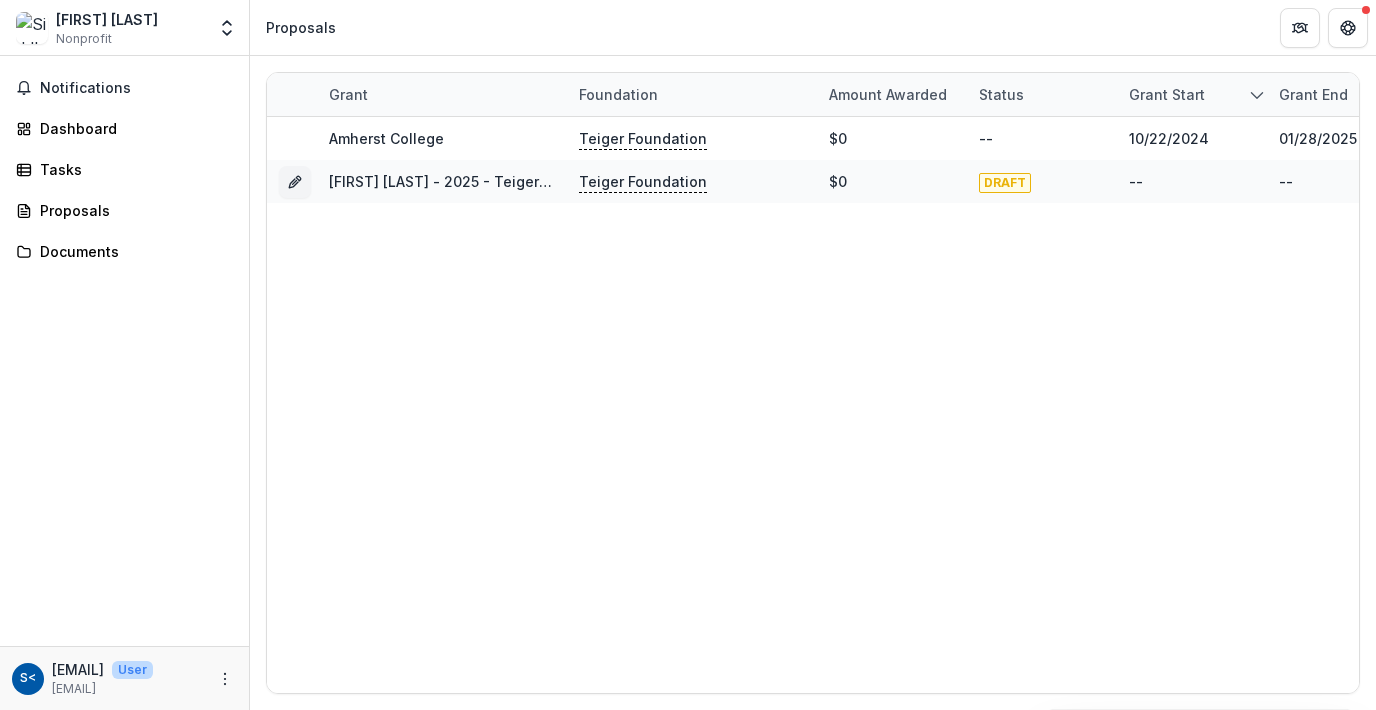 click on "[EMAIL]" at bounding box center [102, 689] 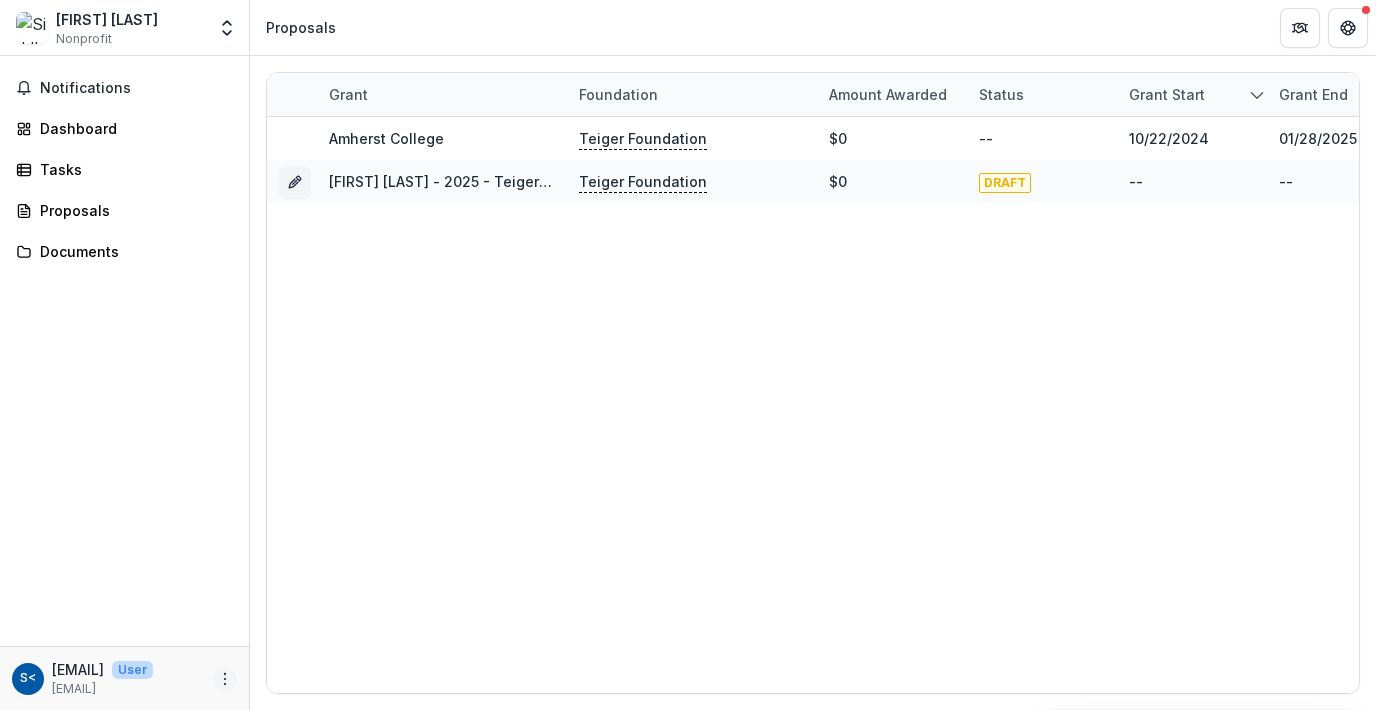 click 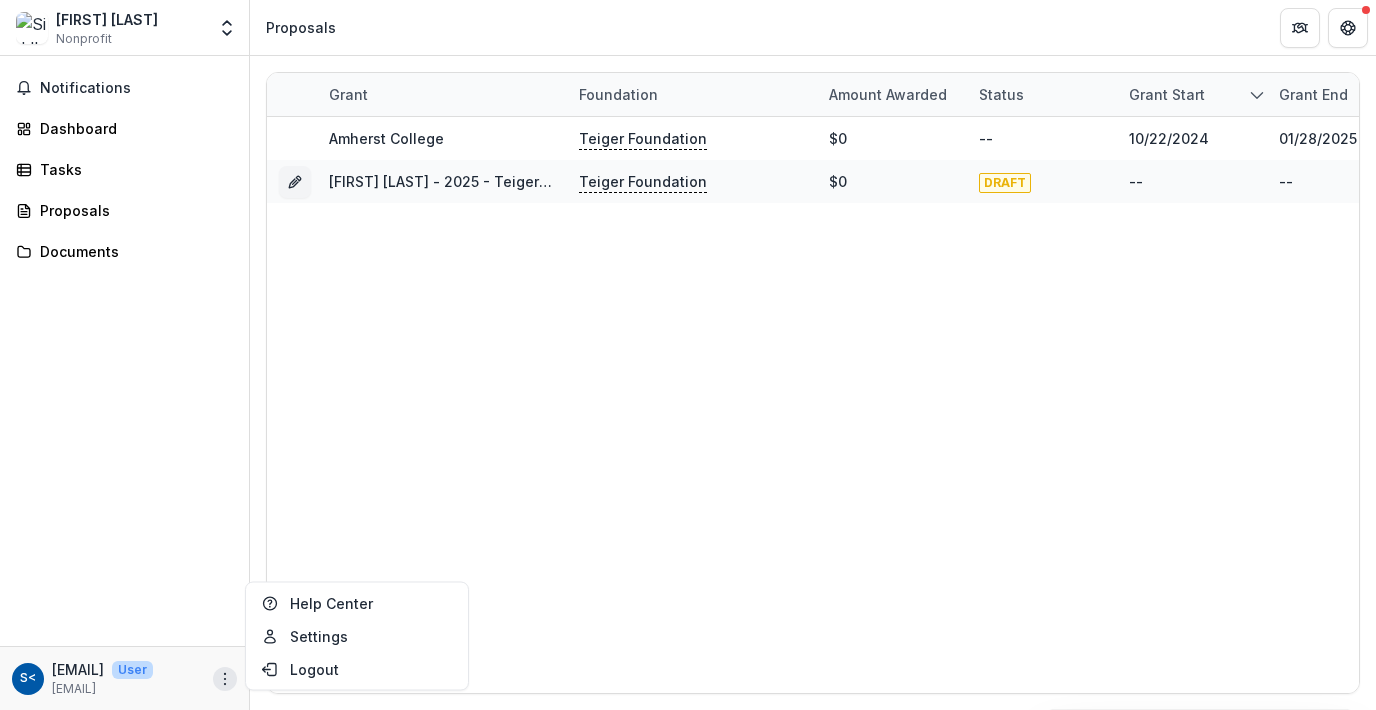 click on "Notifications Dashboard Tasks Proposals Documents" at bounding box center [124, 351] 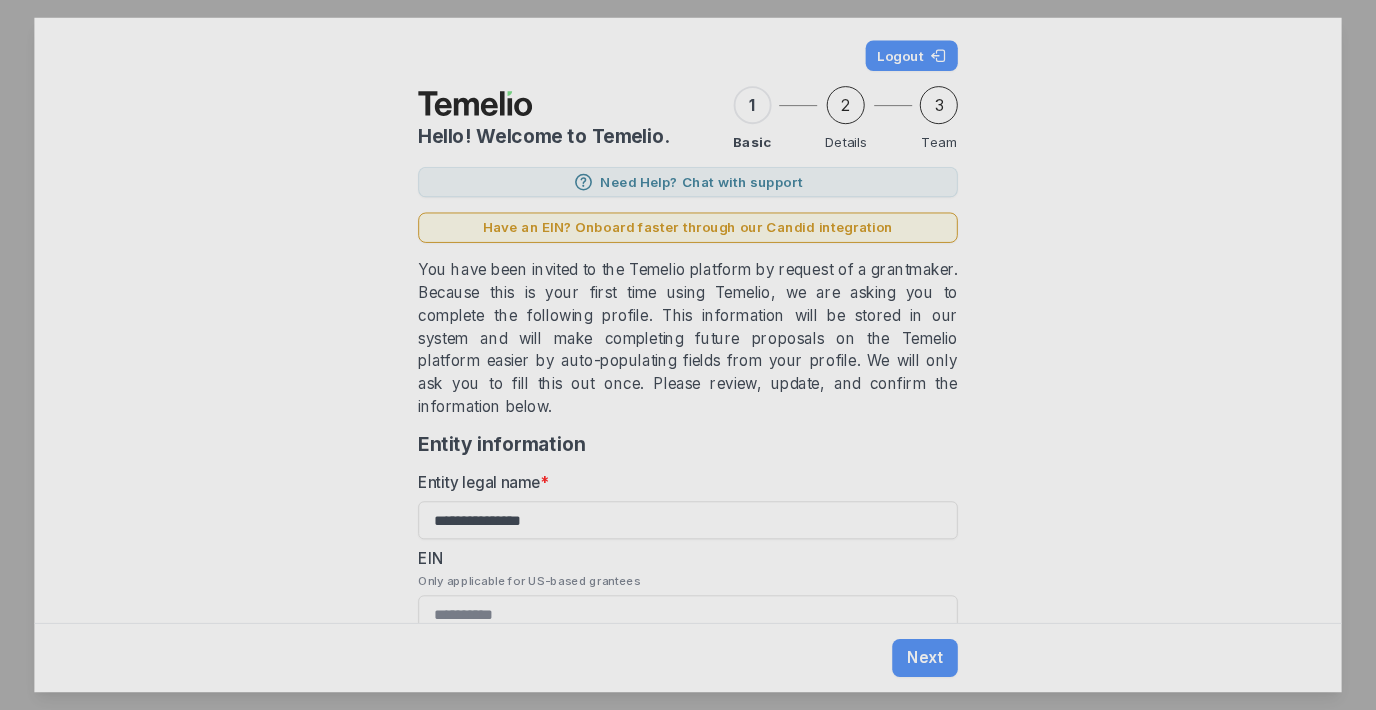 scroll, scrollTop: 0, scrollLeft: 0, axis: both 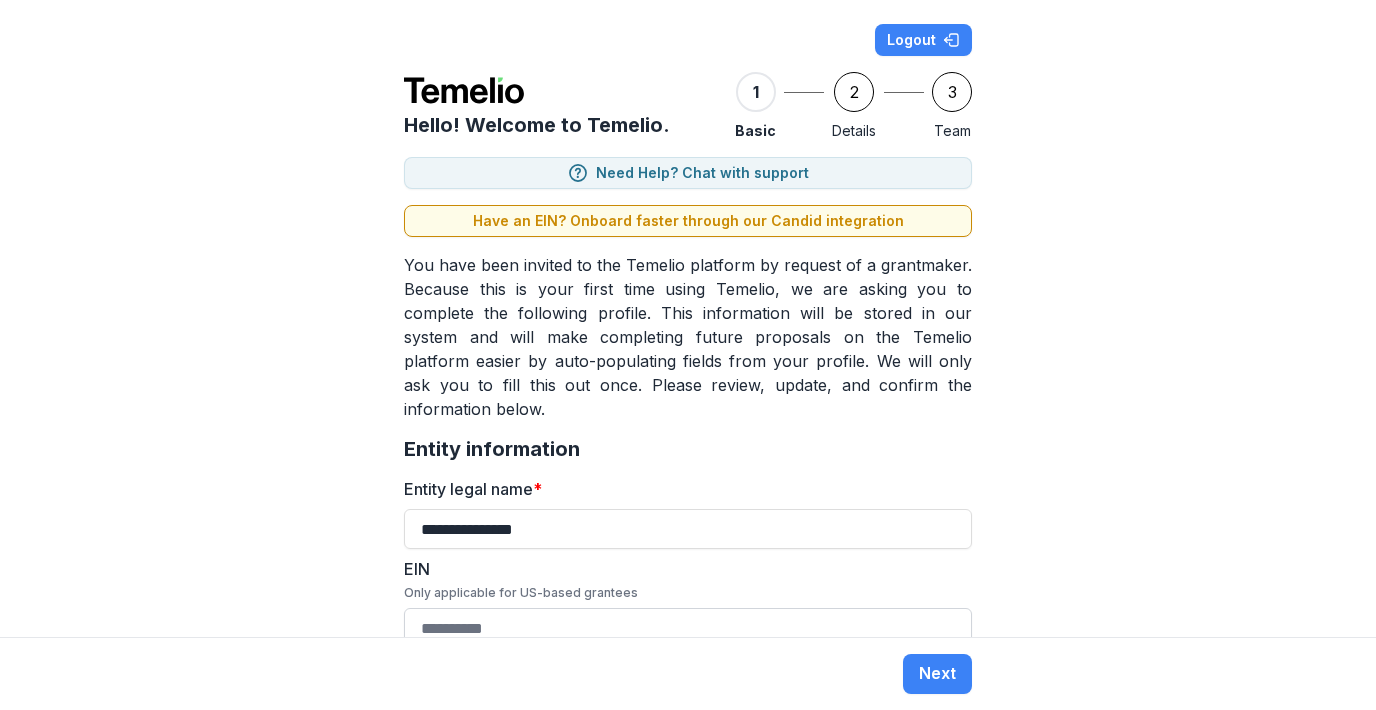 click on "EIN Only applicable for US-based grantees" at bounding box center [688, 628] 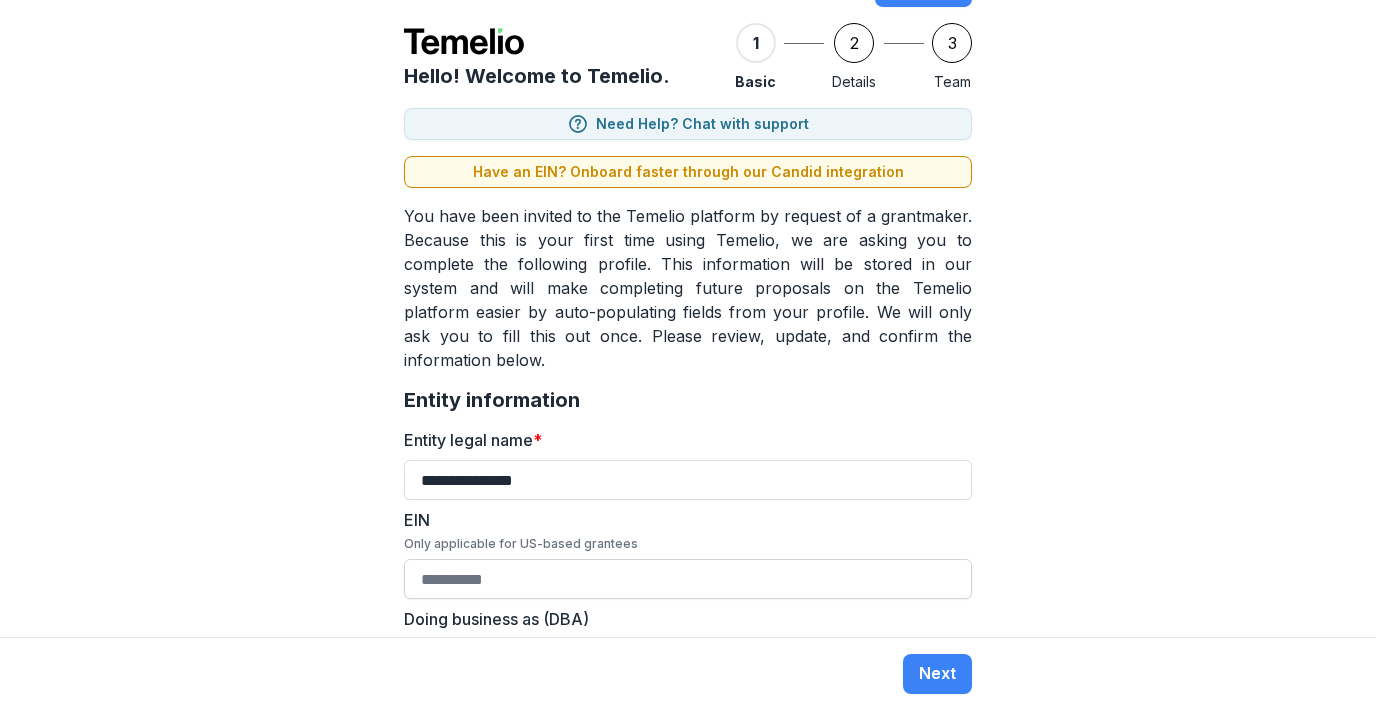 scroll, scrollTop: 51, scrollLeft: 0, axis: vertical 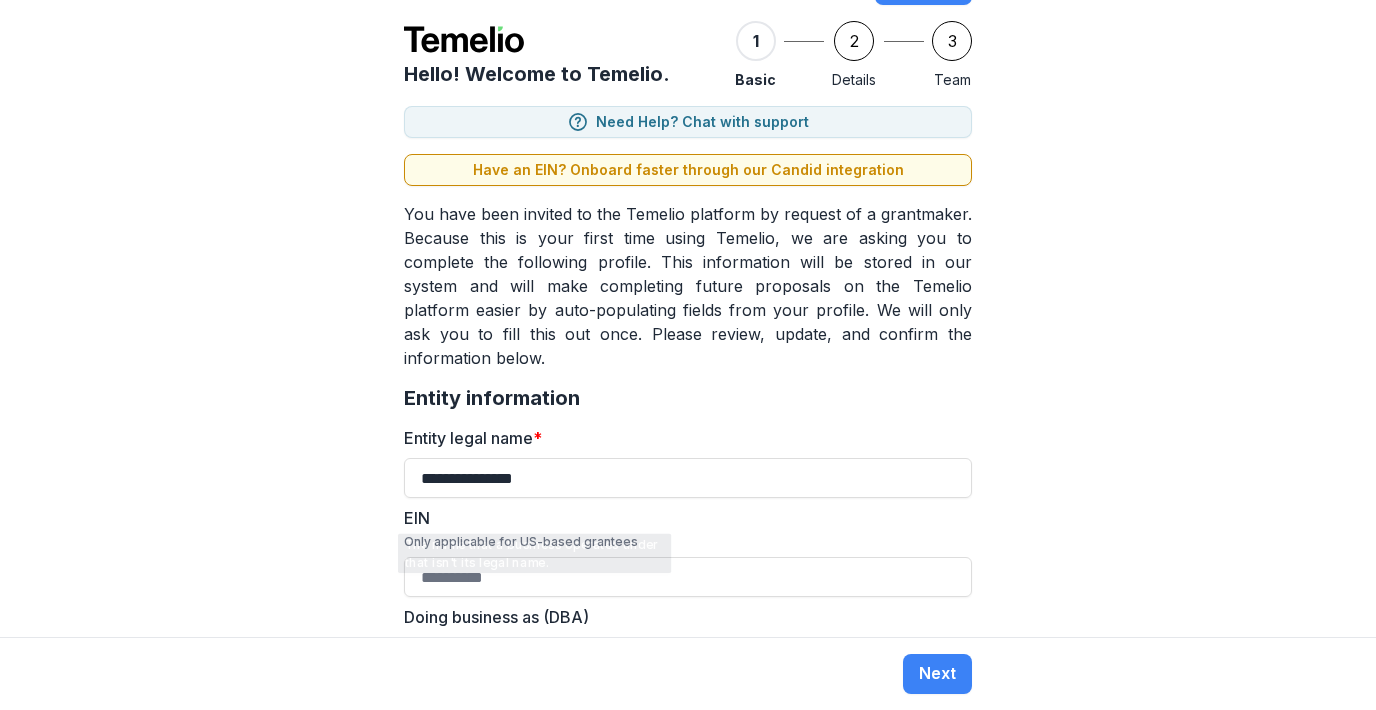 click on "**********" at bounding box center [688, 318] 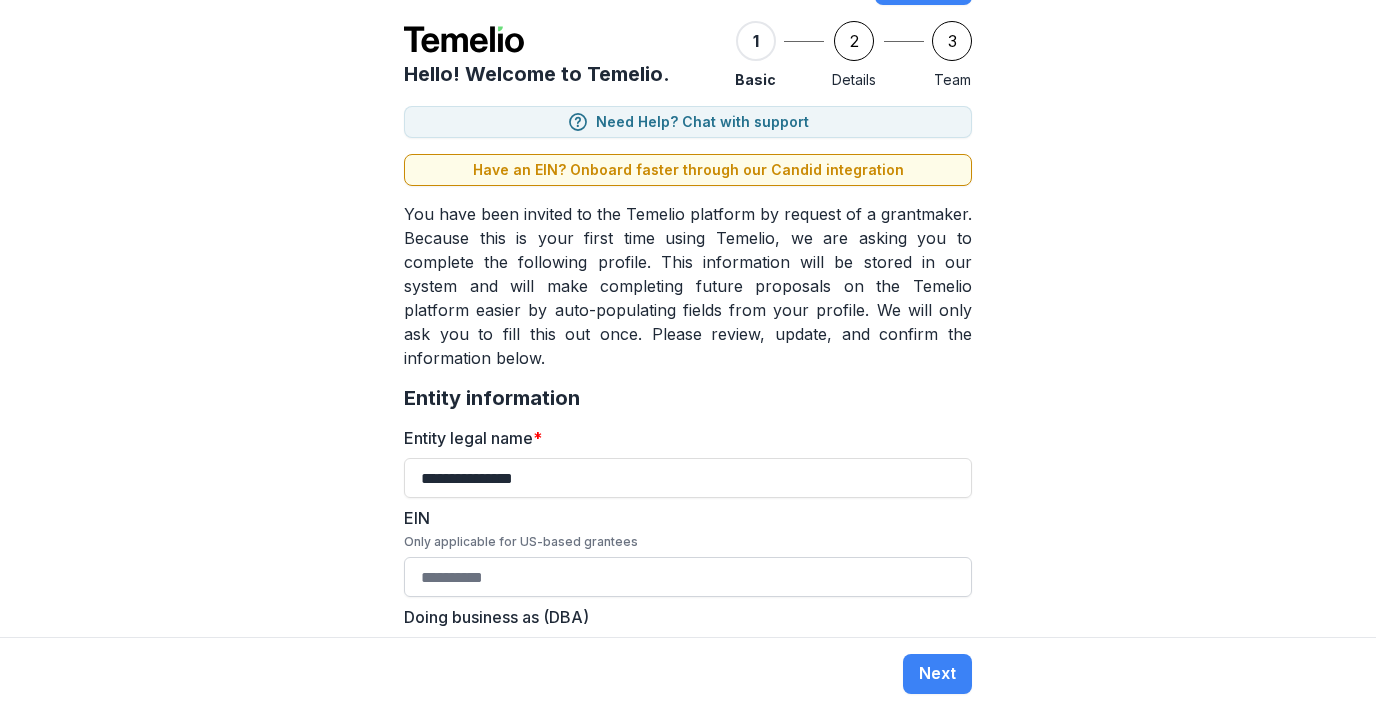 click on "EIN Only applicable for US-based grantees" at bounding box center [688, 577] 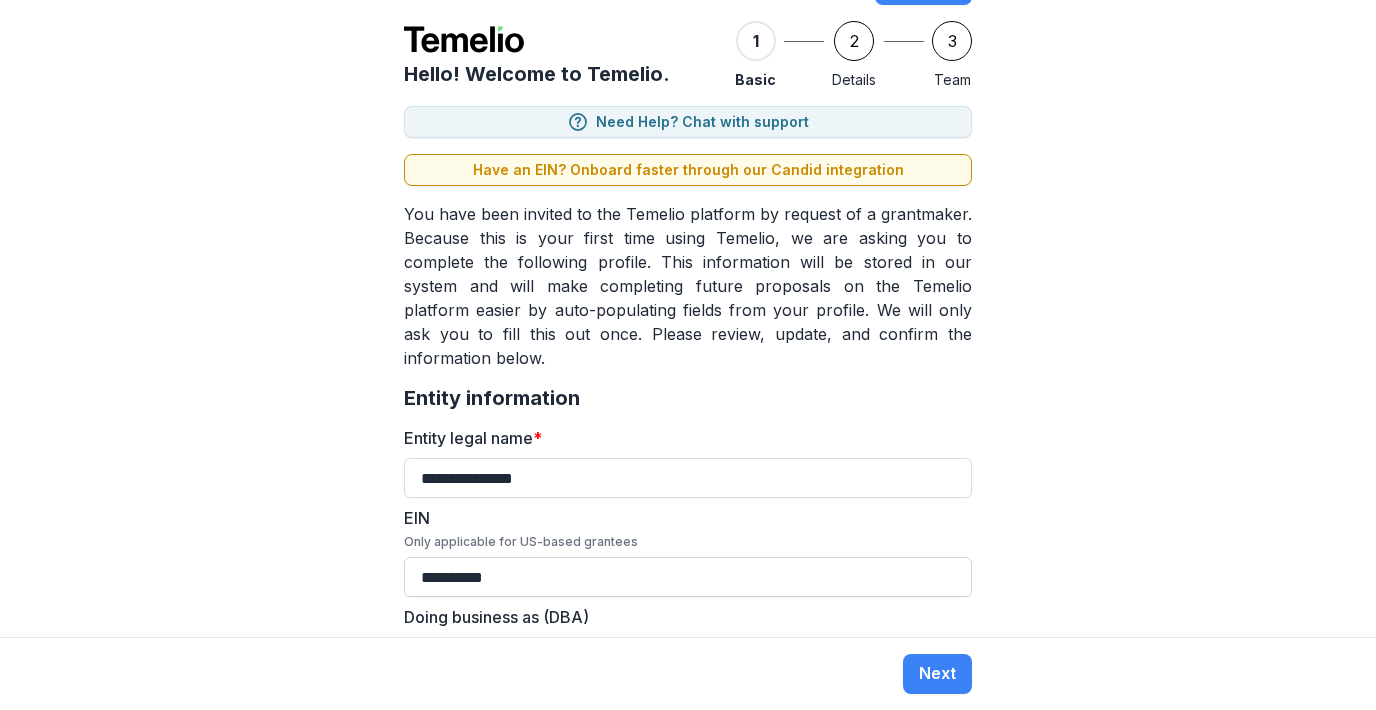 type on "**********" 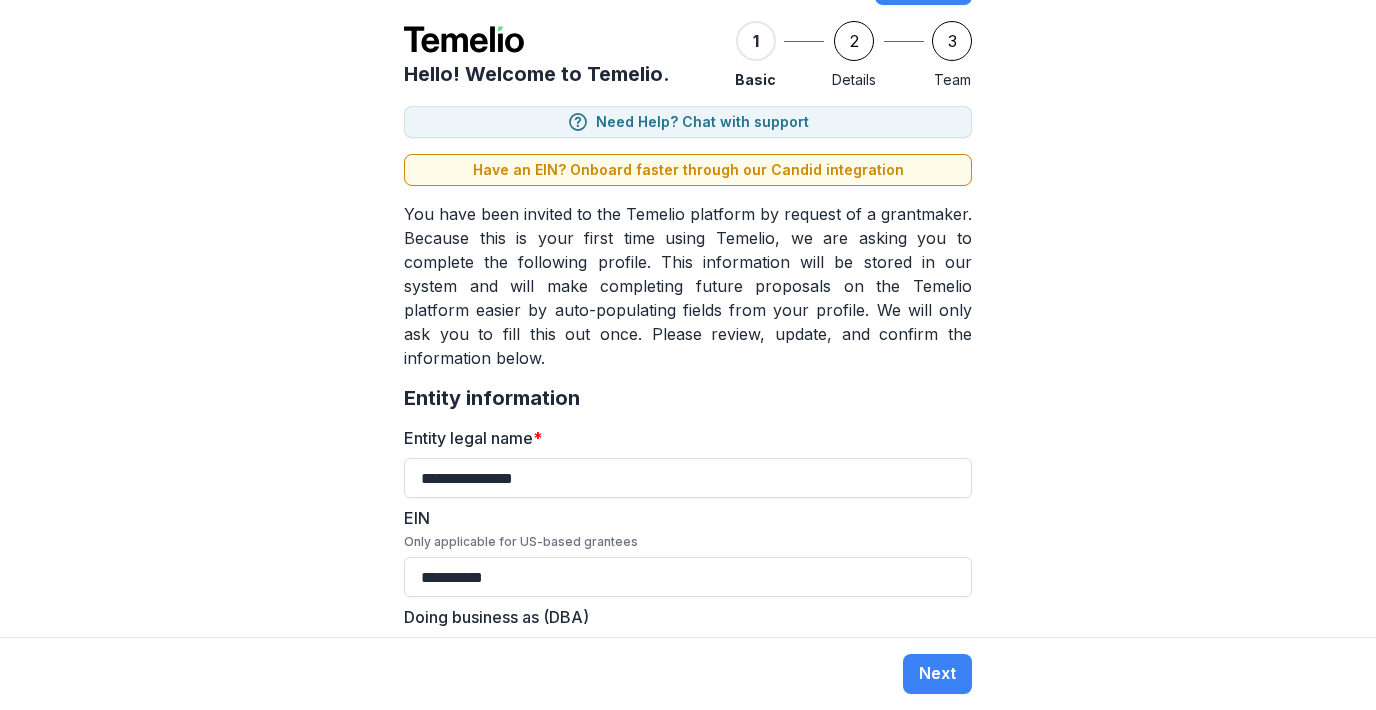 drag, startPoint x: 524, startPoint y: 554, endPoint x: 302, endPoint y: 543, distance: 222.27235 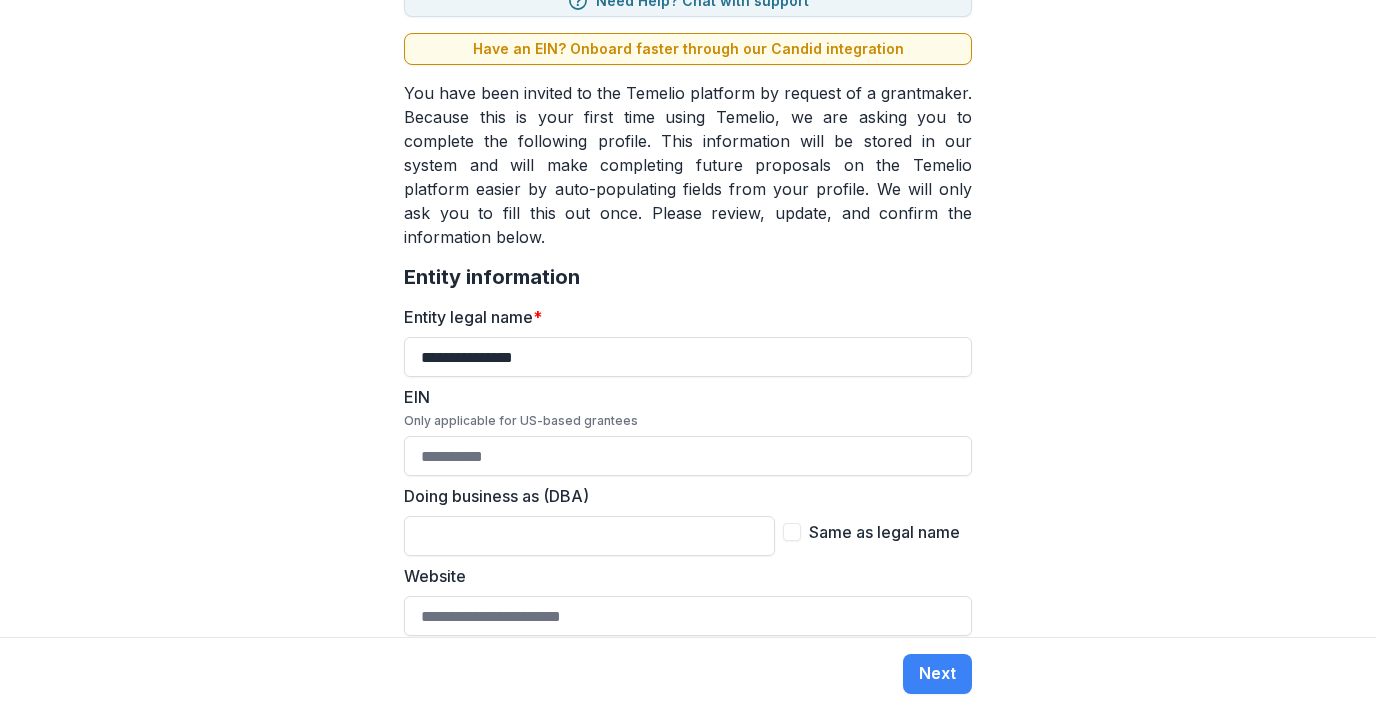 scroll, scrollTop: 178, scrollLeft: 0, axis: vertical 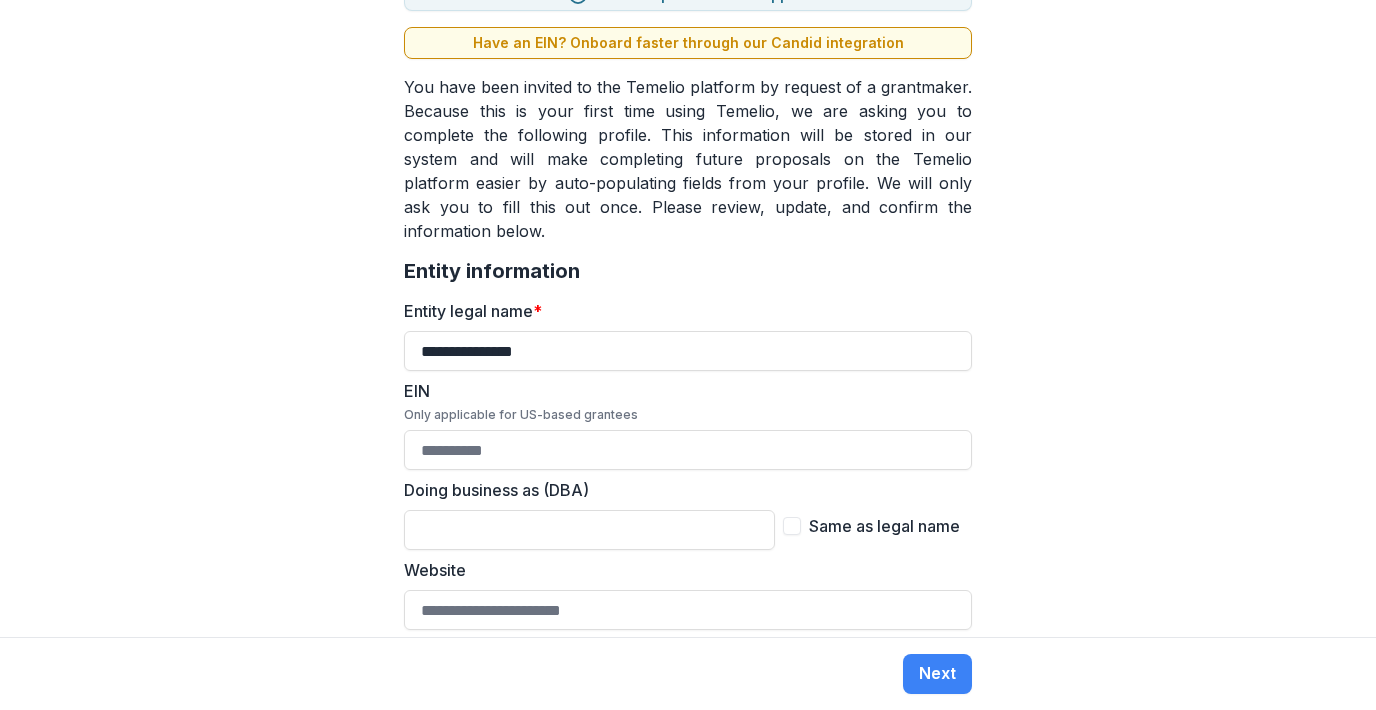 type 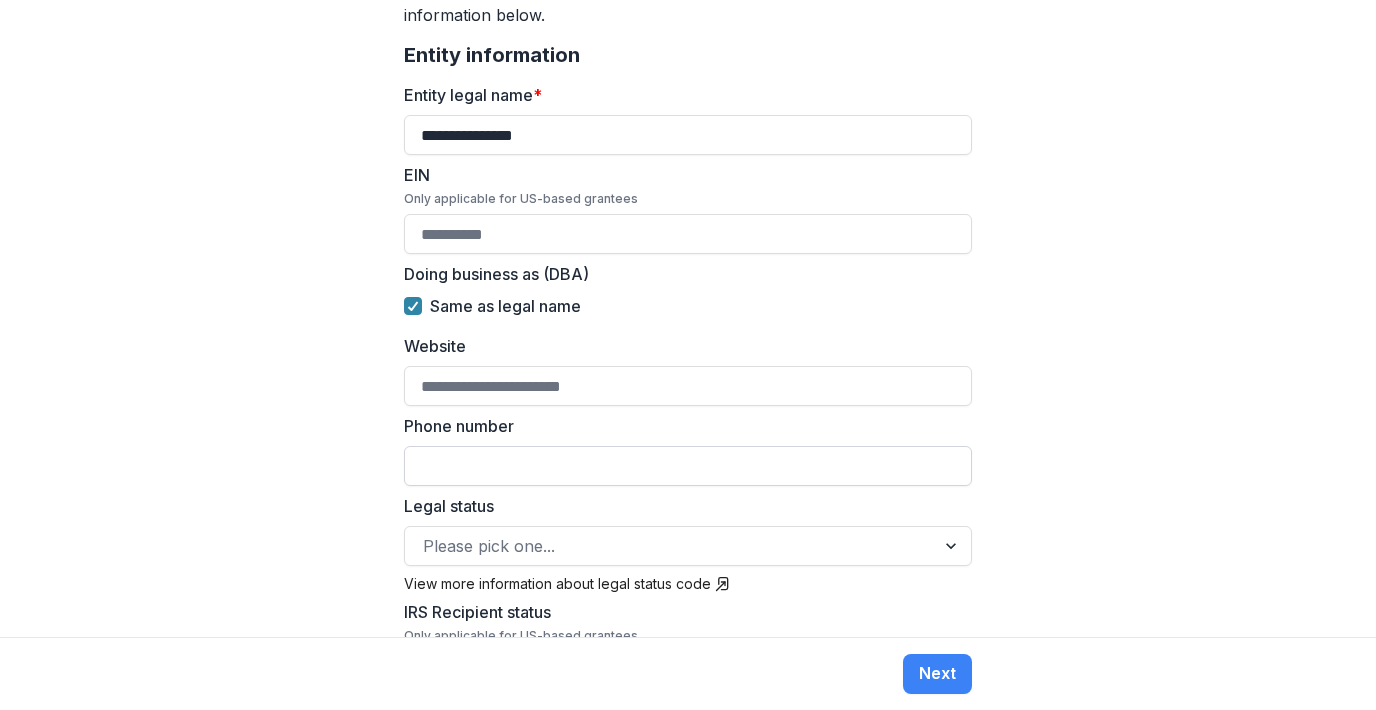 scroll, scrollTop: 396, scrollLeft: 0, axis: vertical 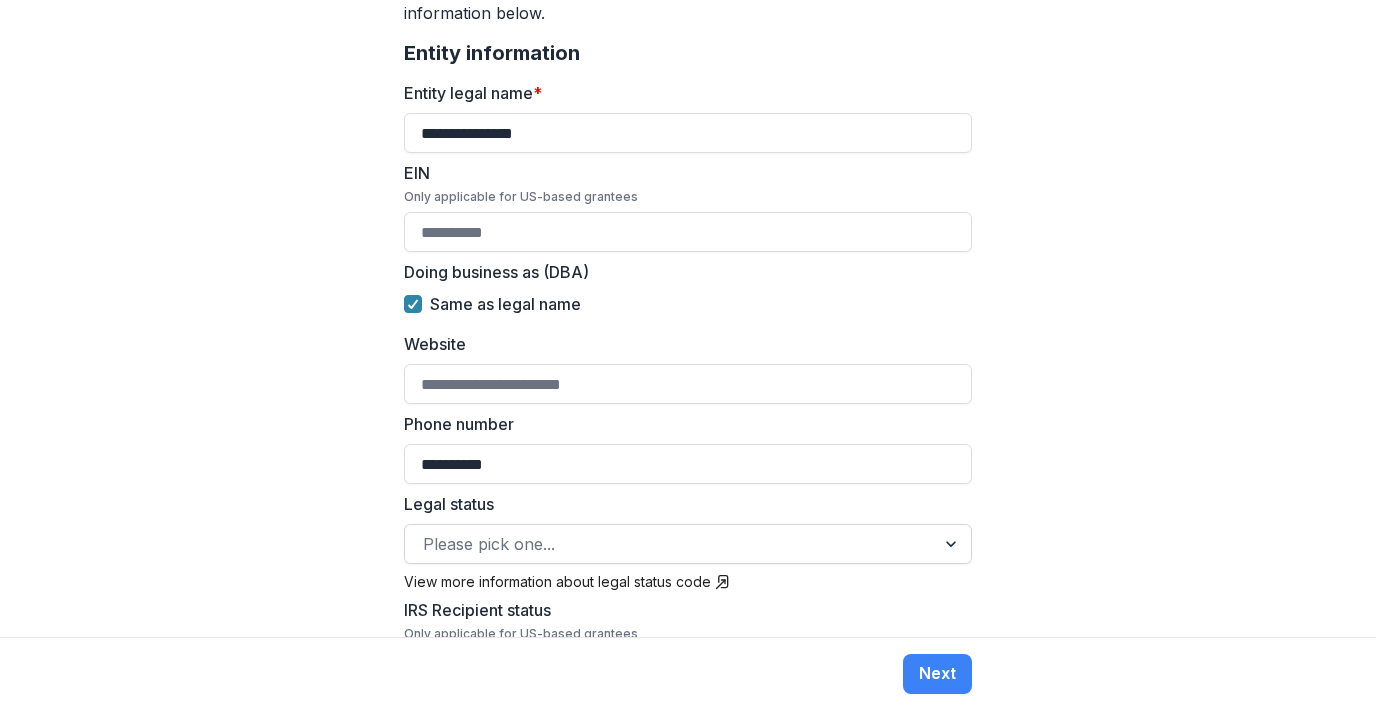 type on "**********" 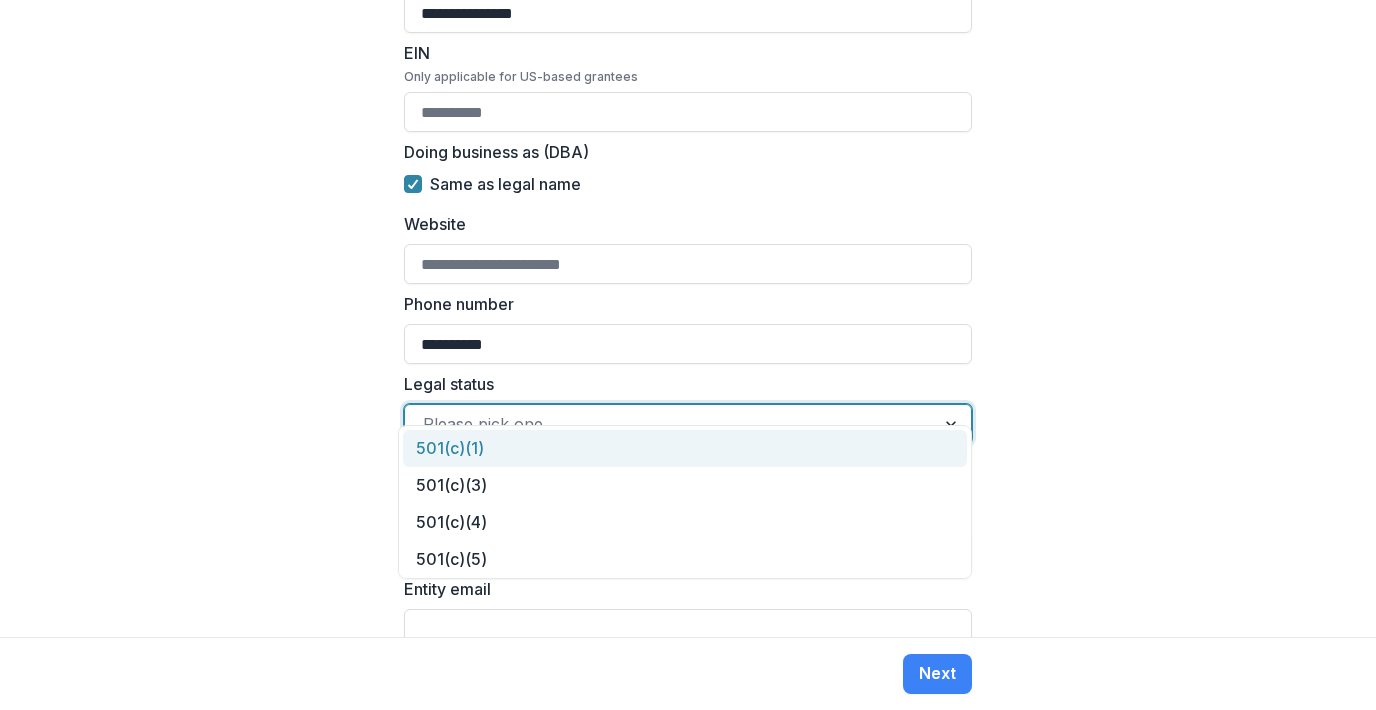 scroll, scrollTop: 519, scrollLeft: 0, axis: vertical 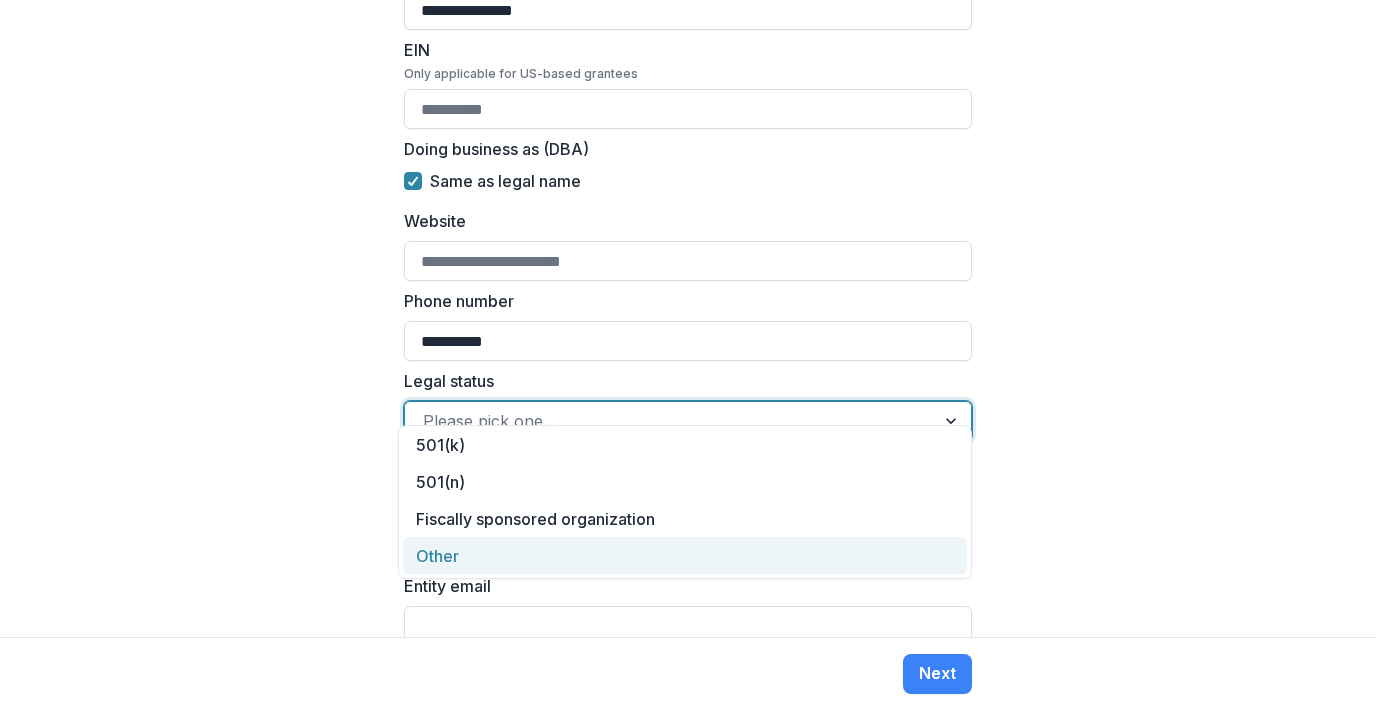 click on "Other" at bounding box center (685, 555) 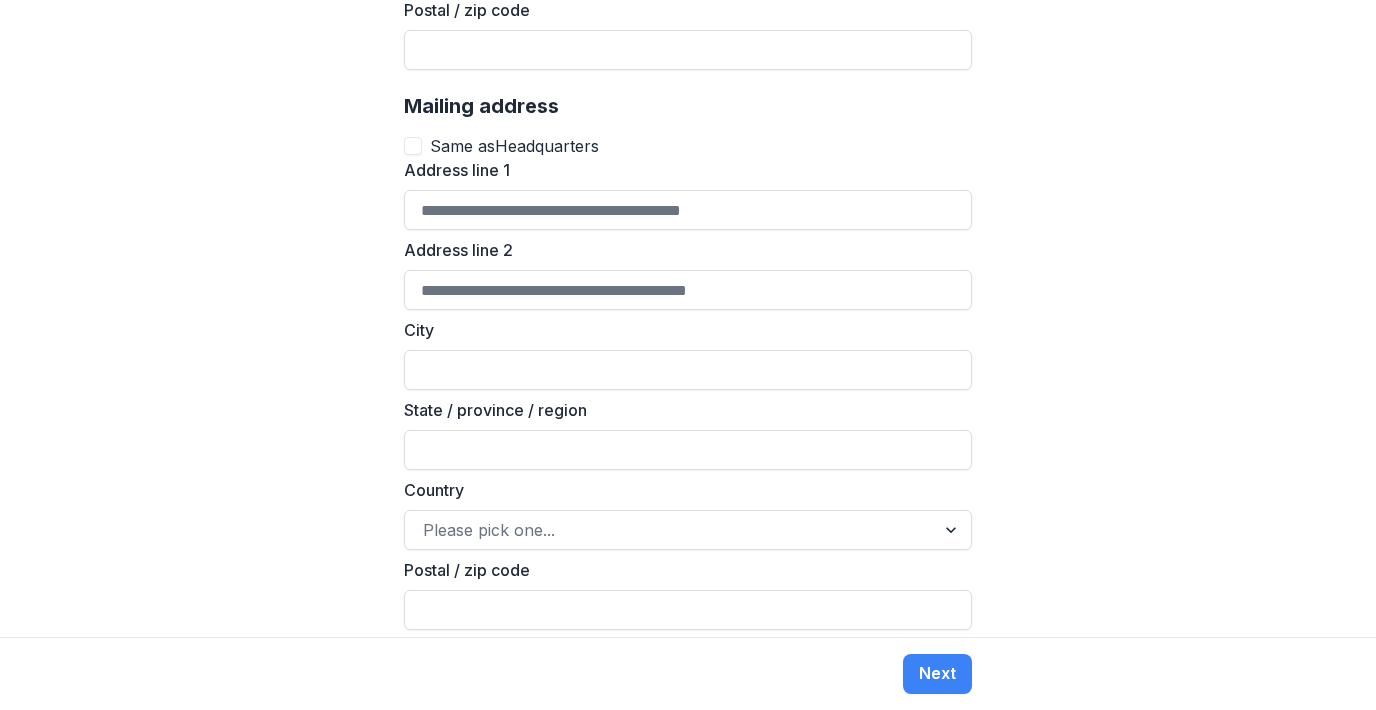 scroll, scrollTop: 1800, scrollLeft: 0, axis: vertical 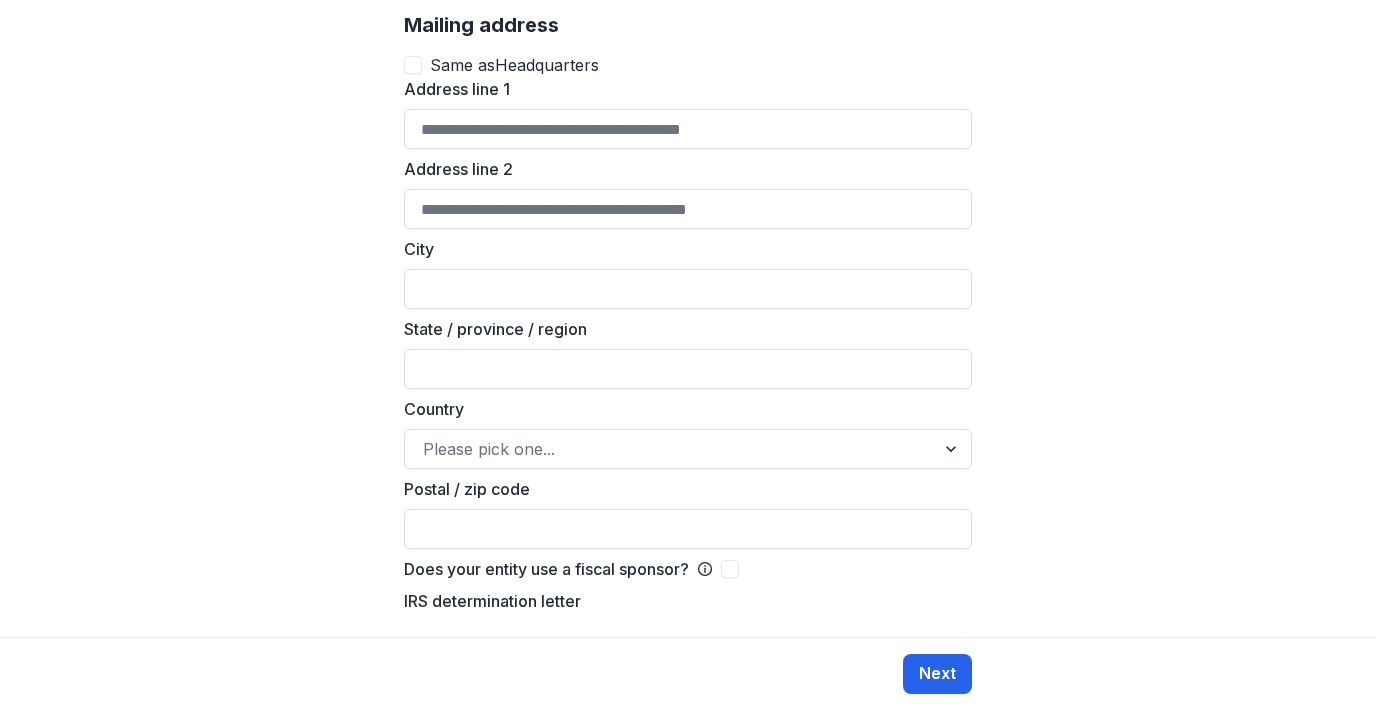 click on "Next" at bounding box center (937, 674) 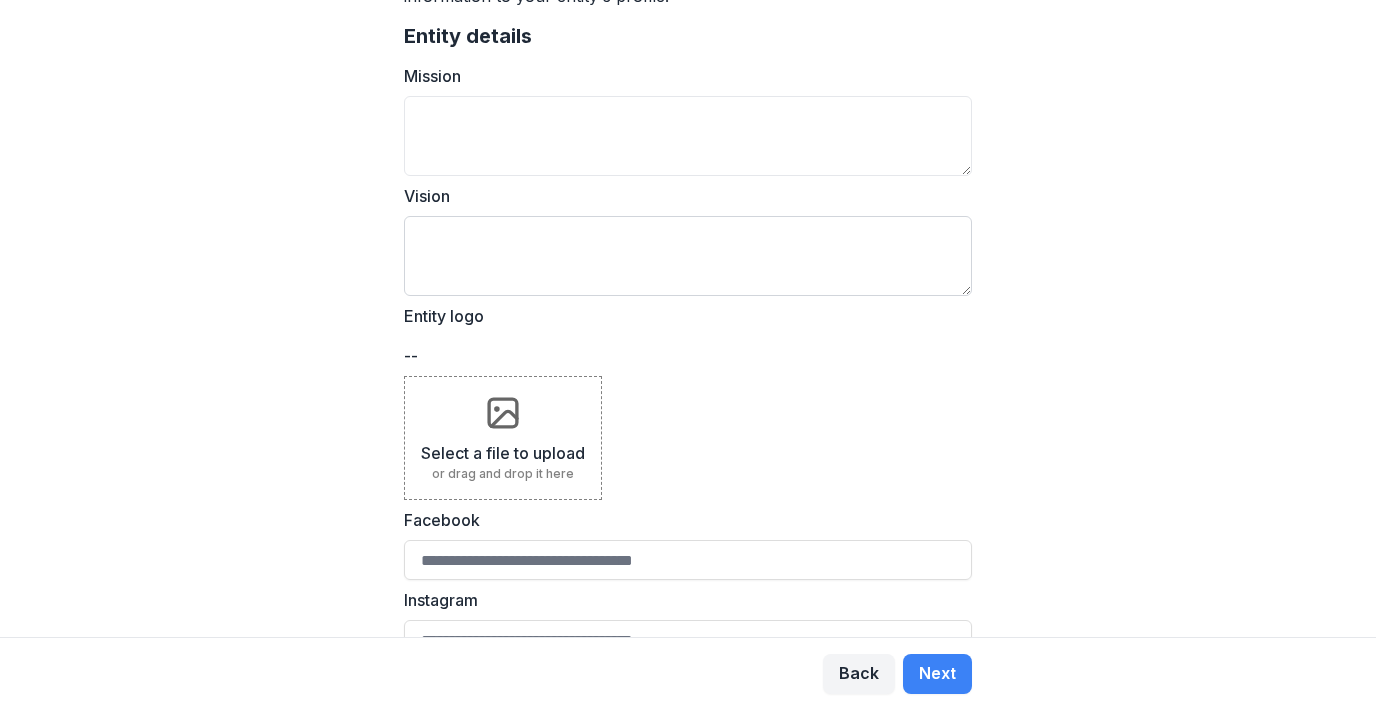 scroll, scrollTop: 434, scrollLeft: 0, axis: vertical 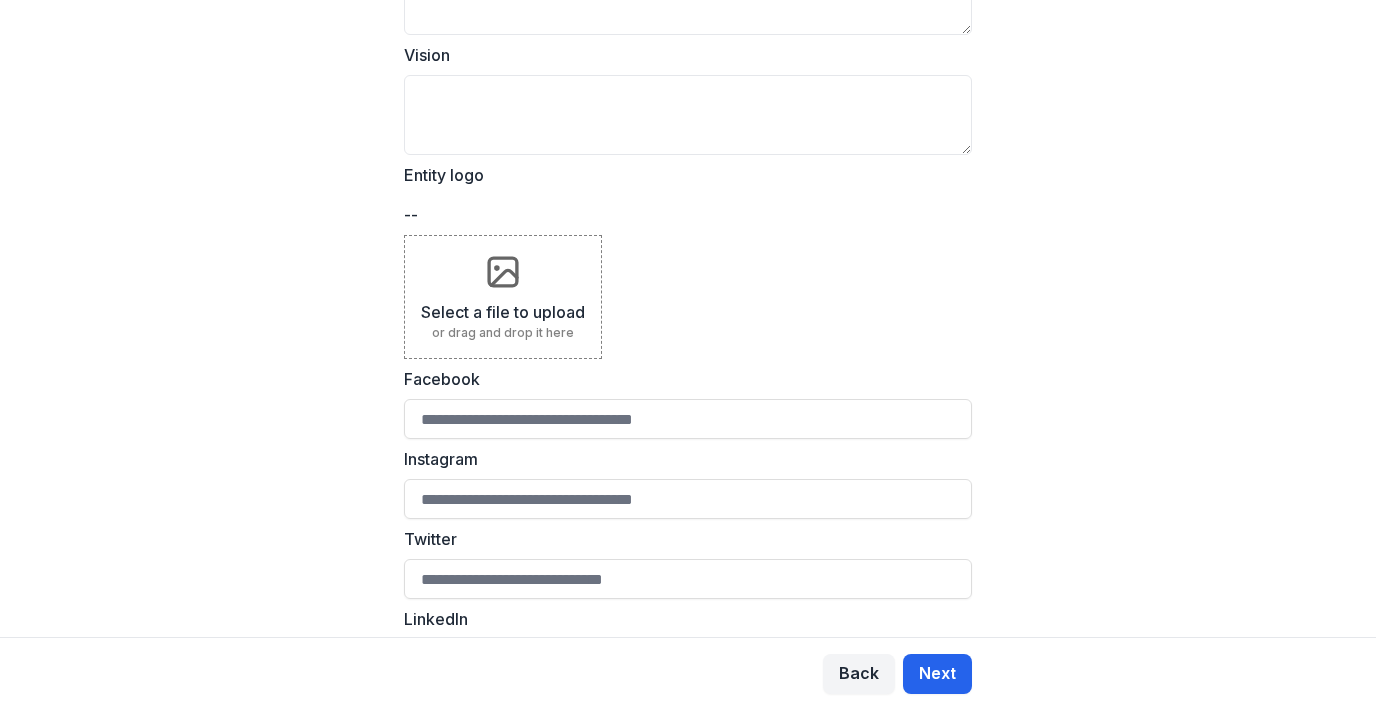click on "Next" at bounding box center [937, 674] 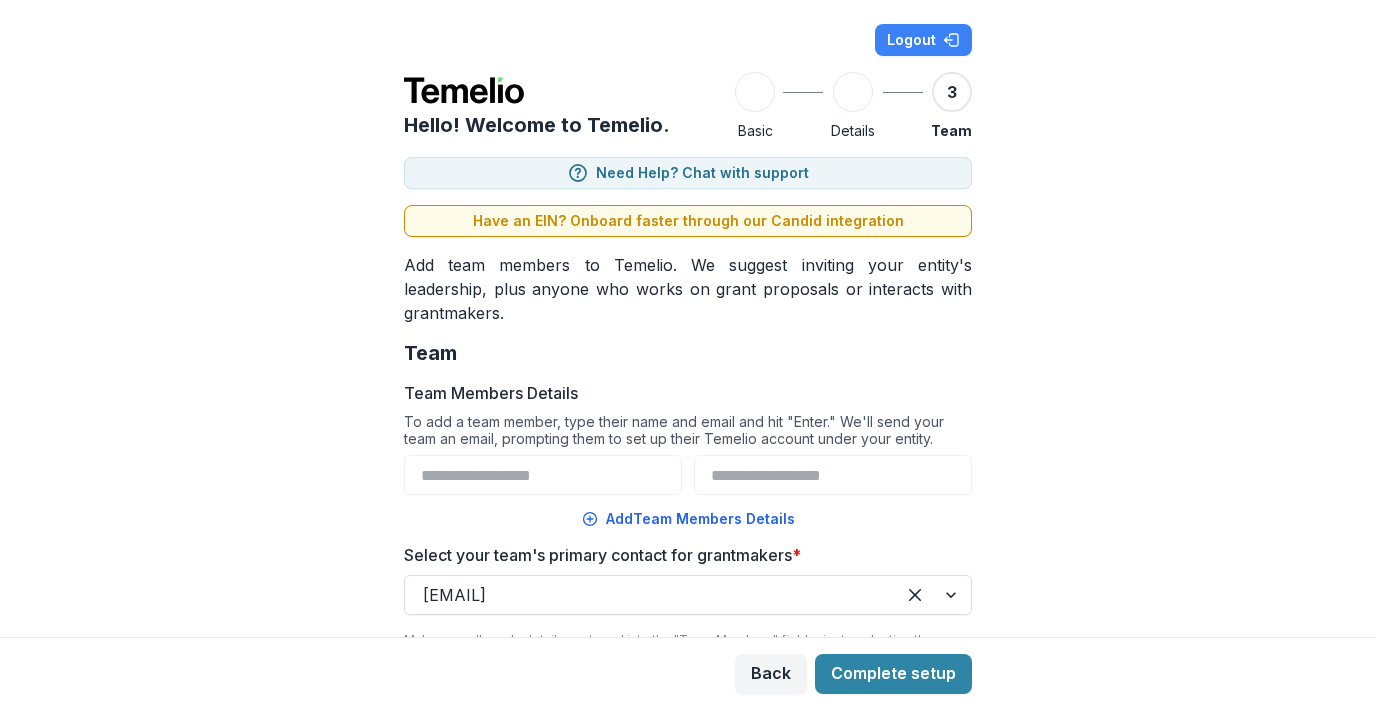 scroll, scrollTop: 0, scrollLeft: 0, axis: both 